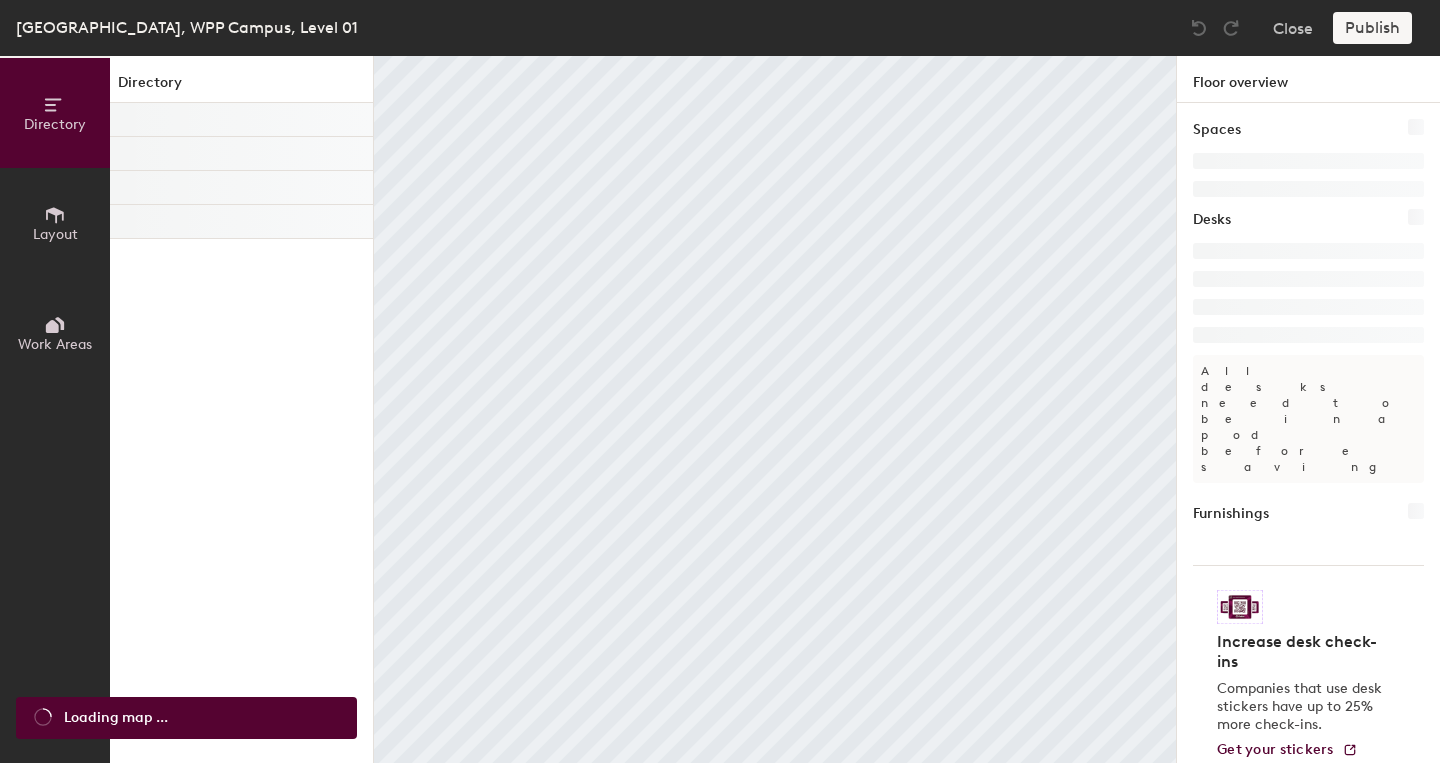 scroll, scrollTop: 0, scrollLeft: 0, axis: both 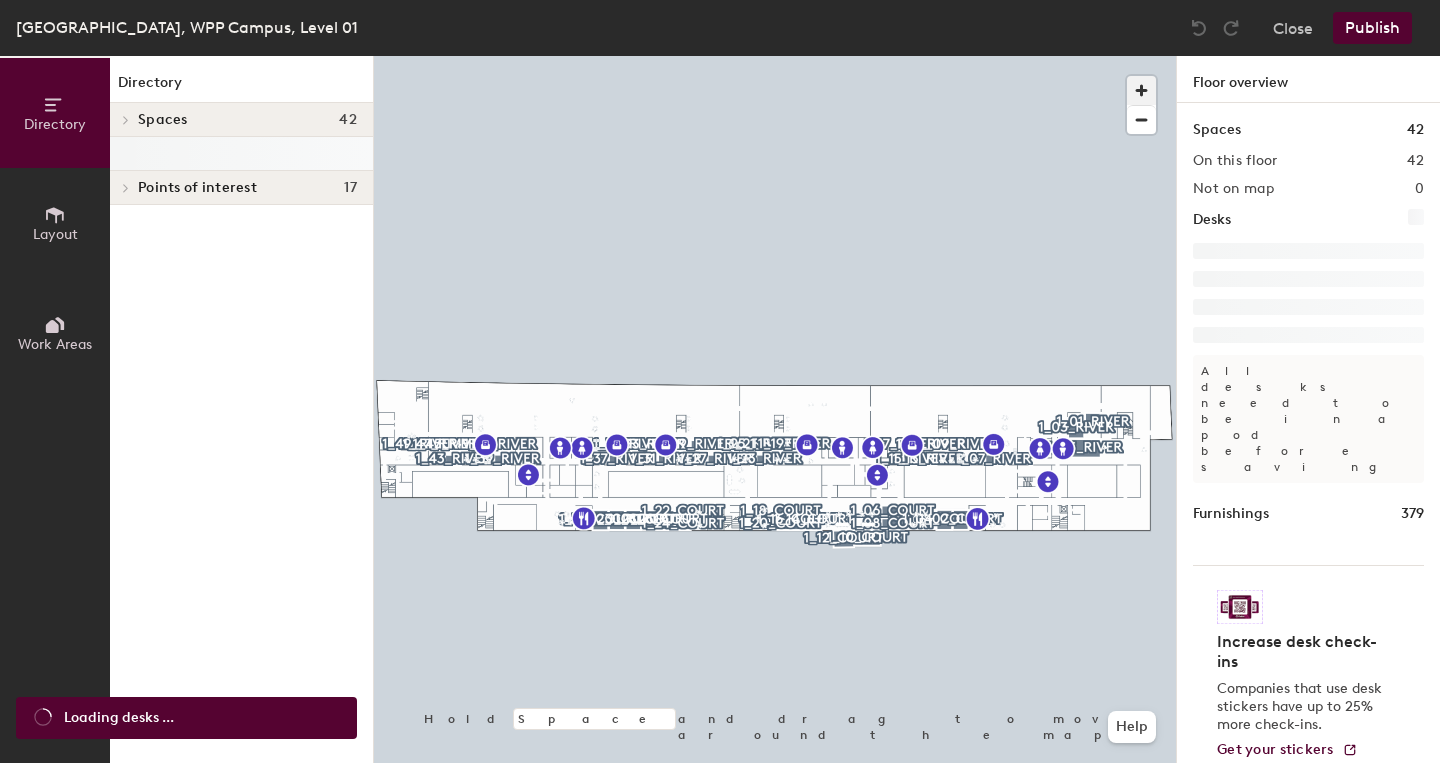 click 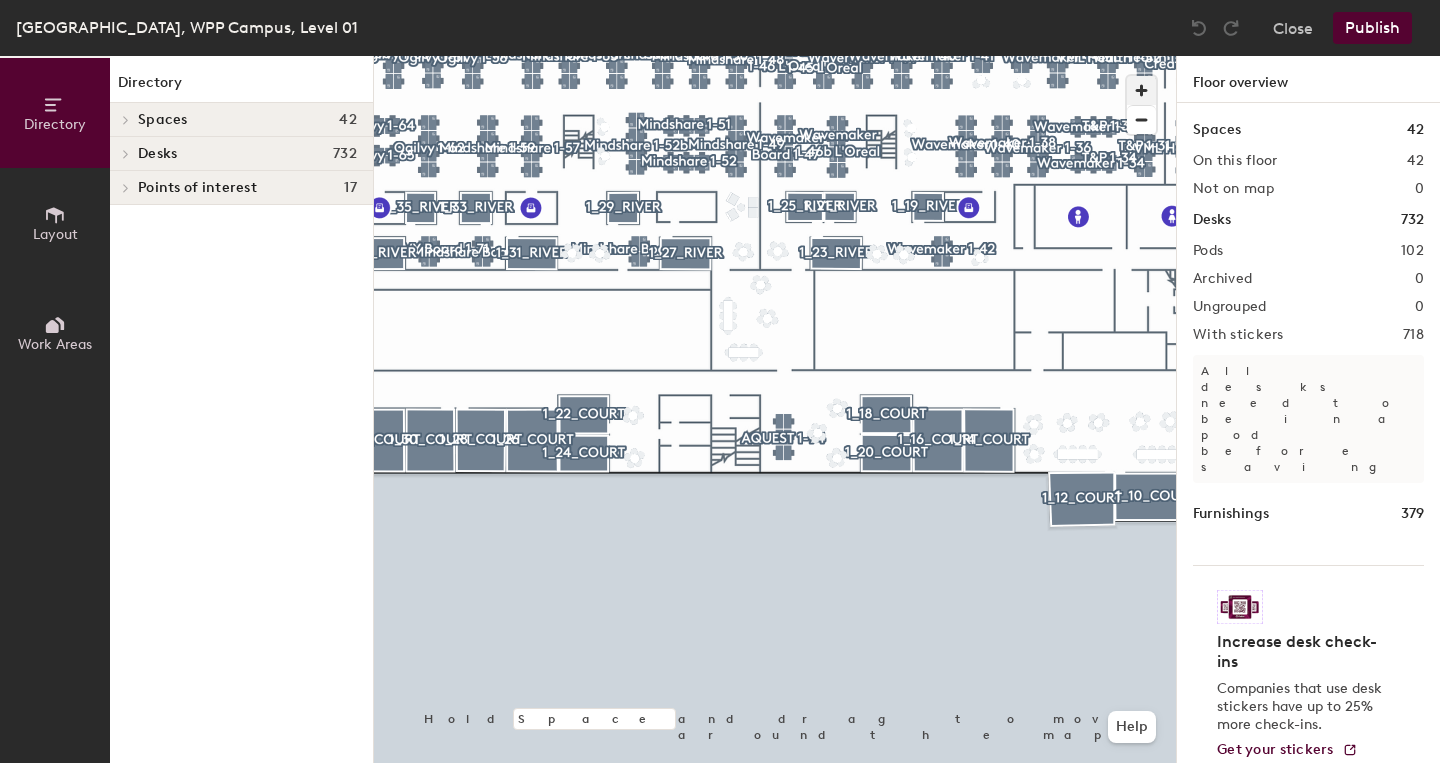 click 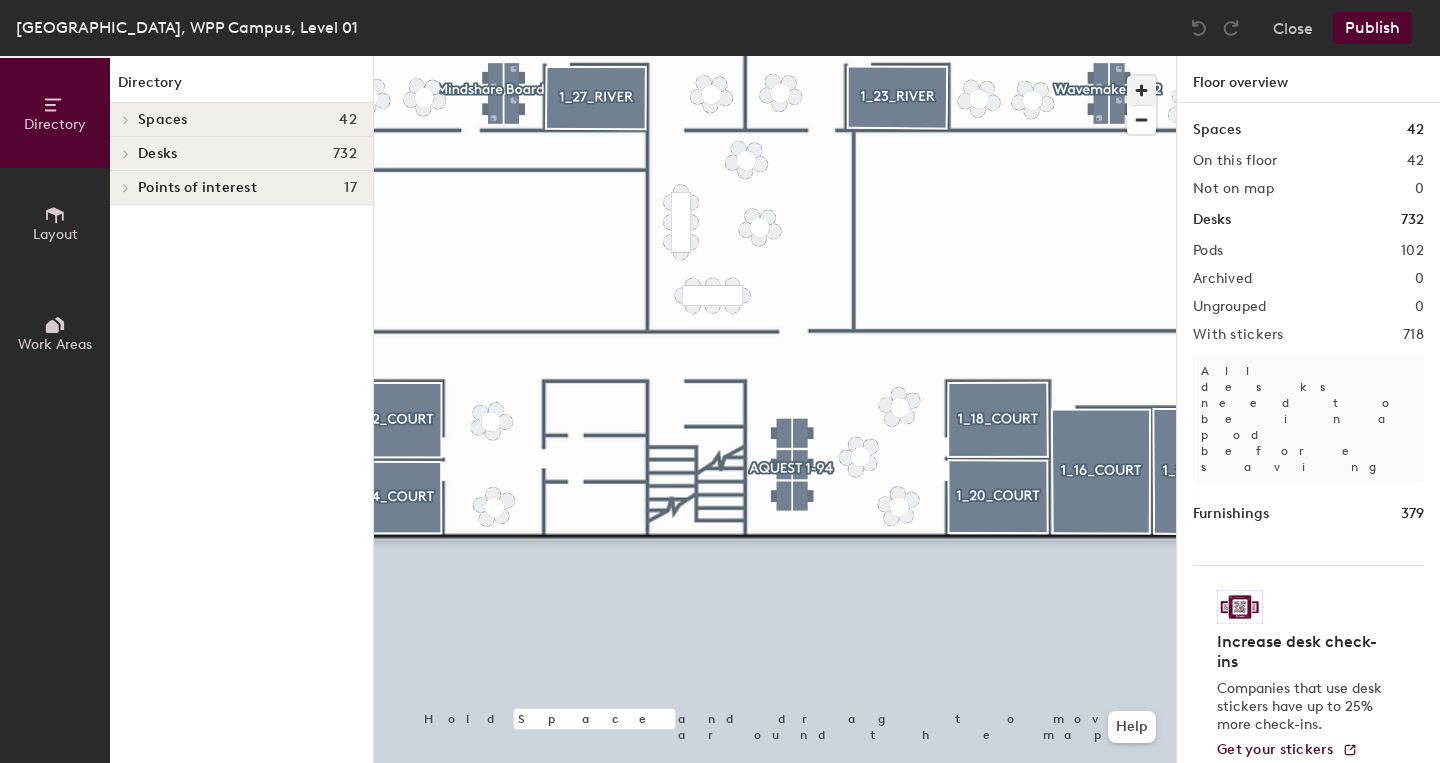 click 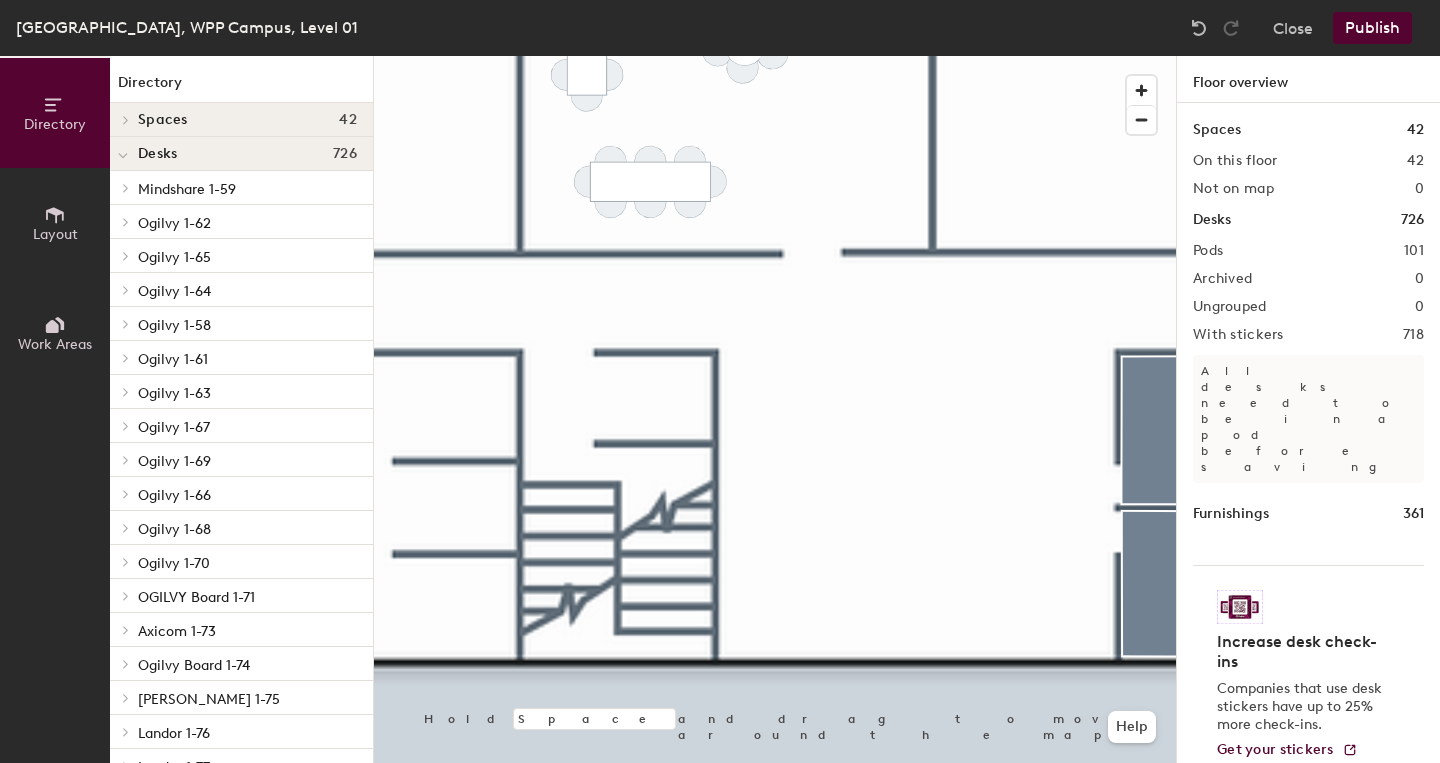 click on "Layout" 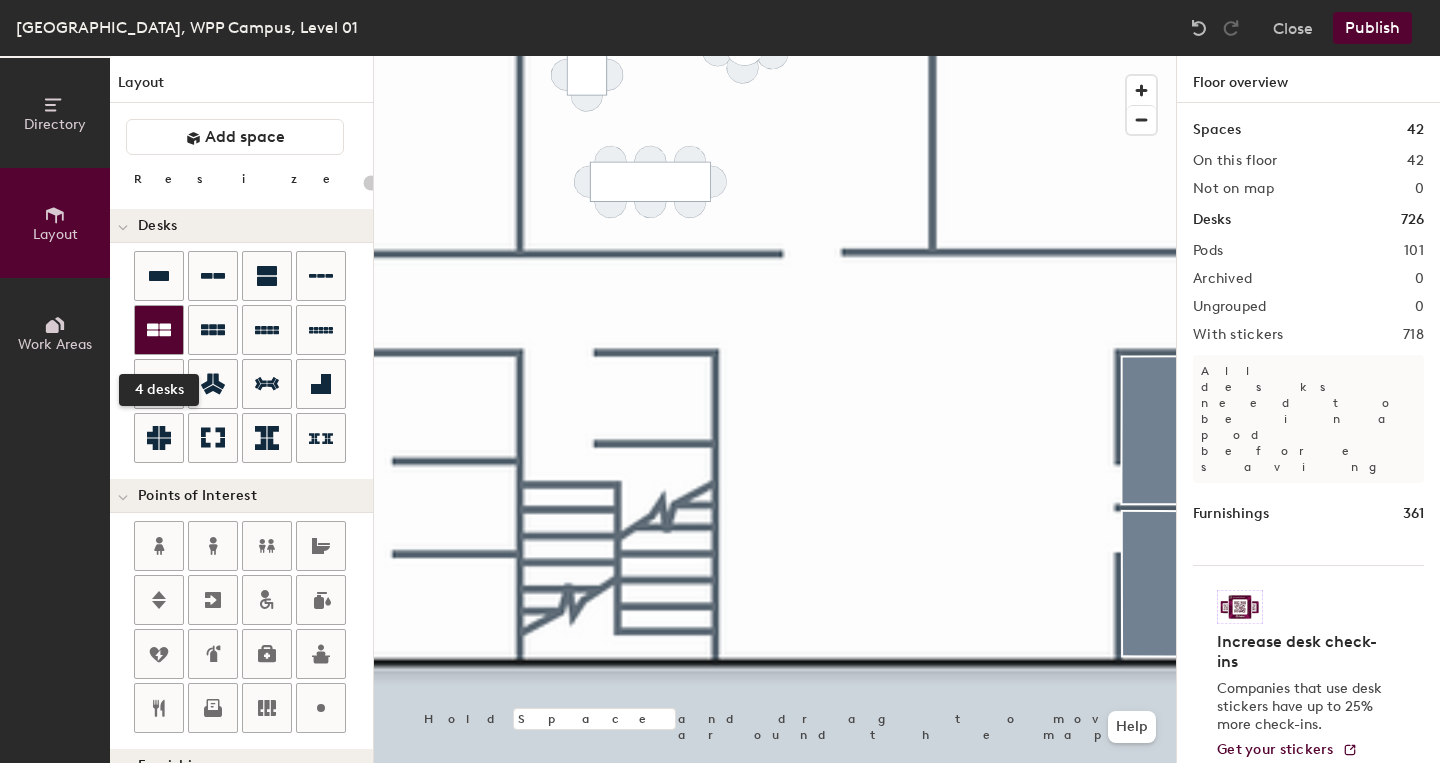 click 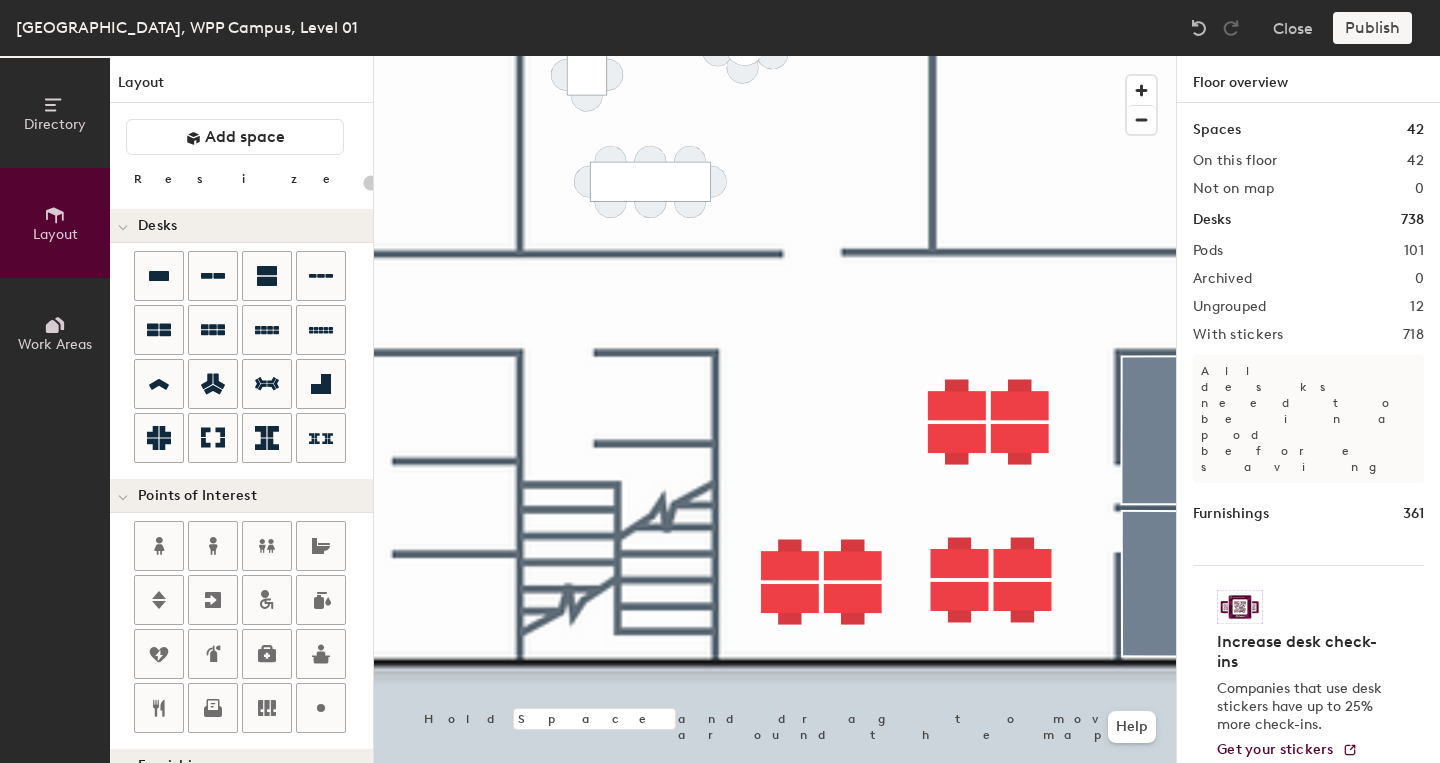 type on "40" 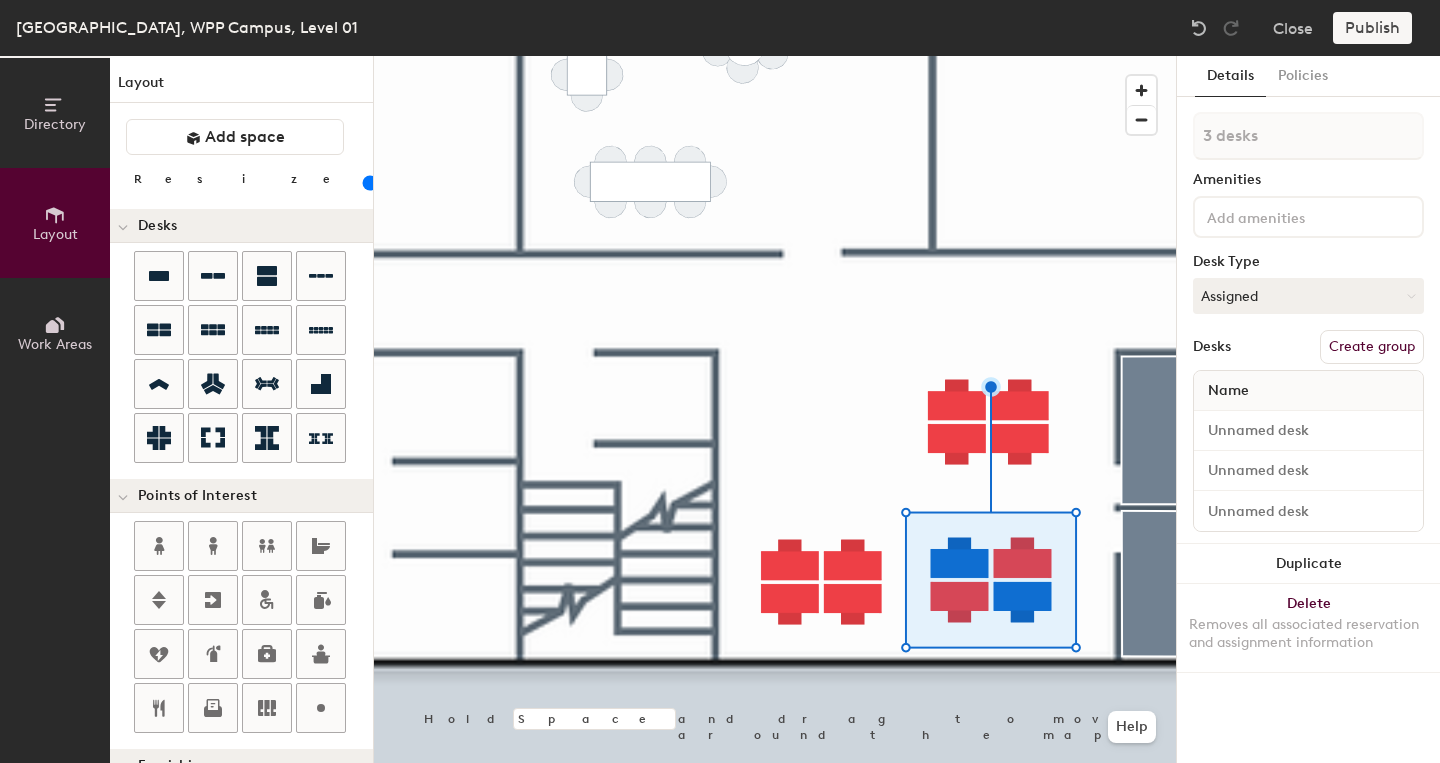 type on "4 desks" 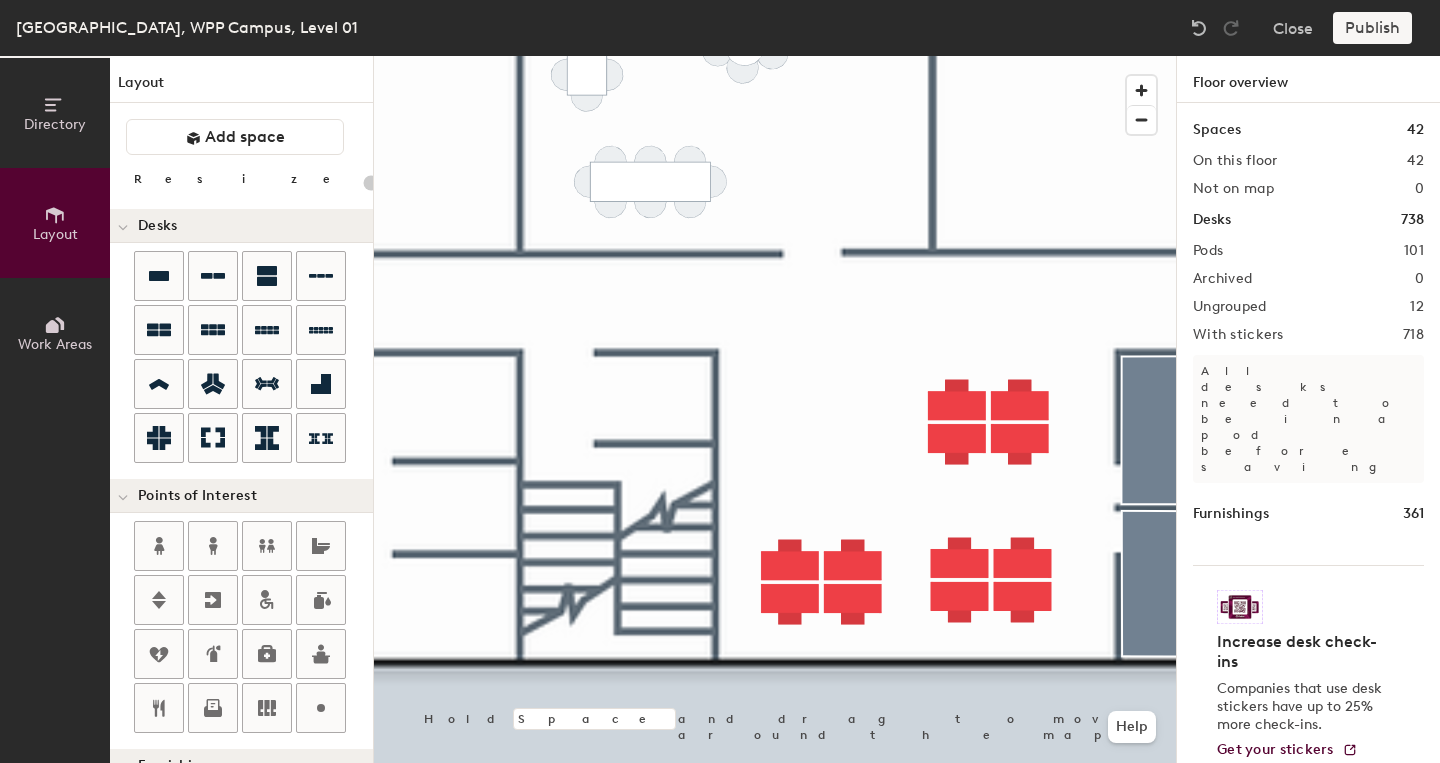 type on "40" 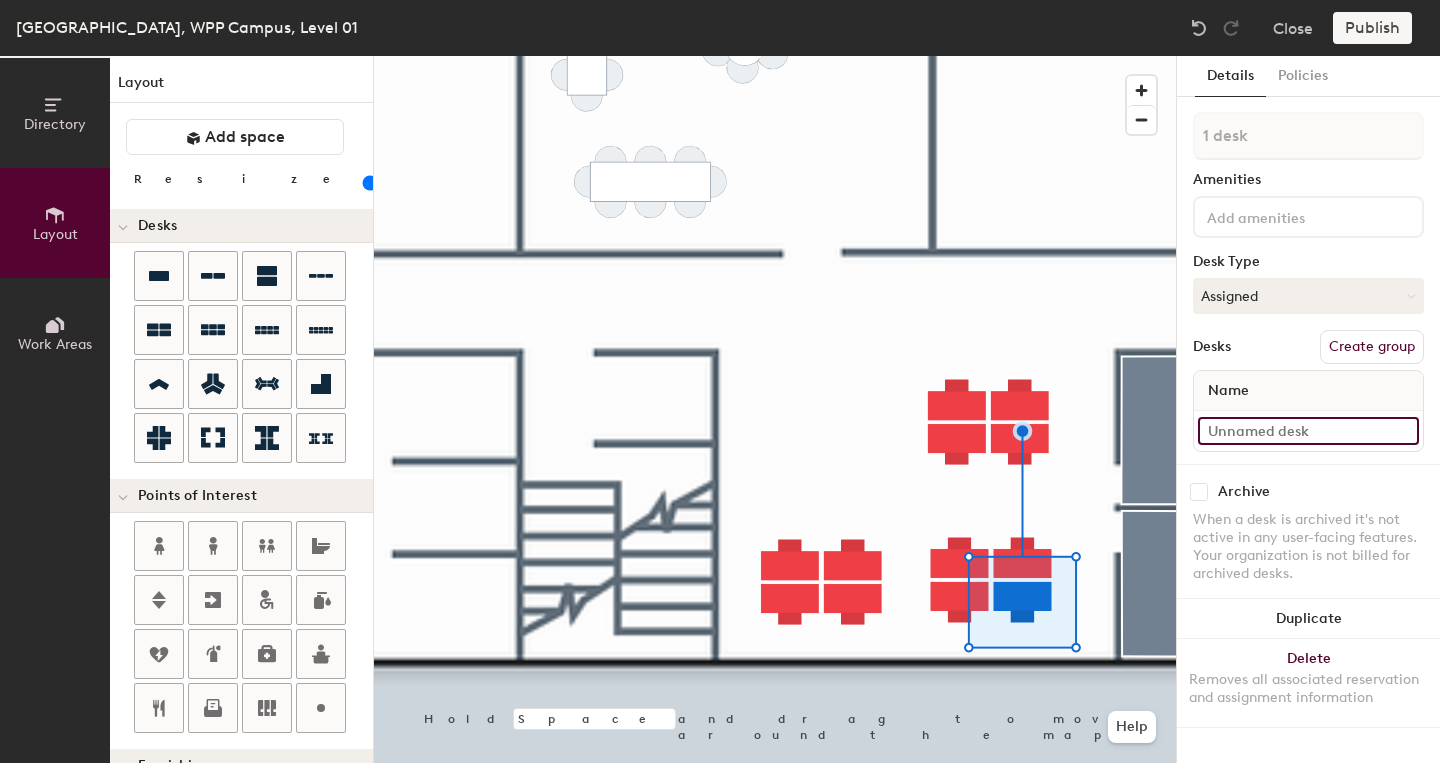 click 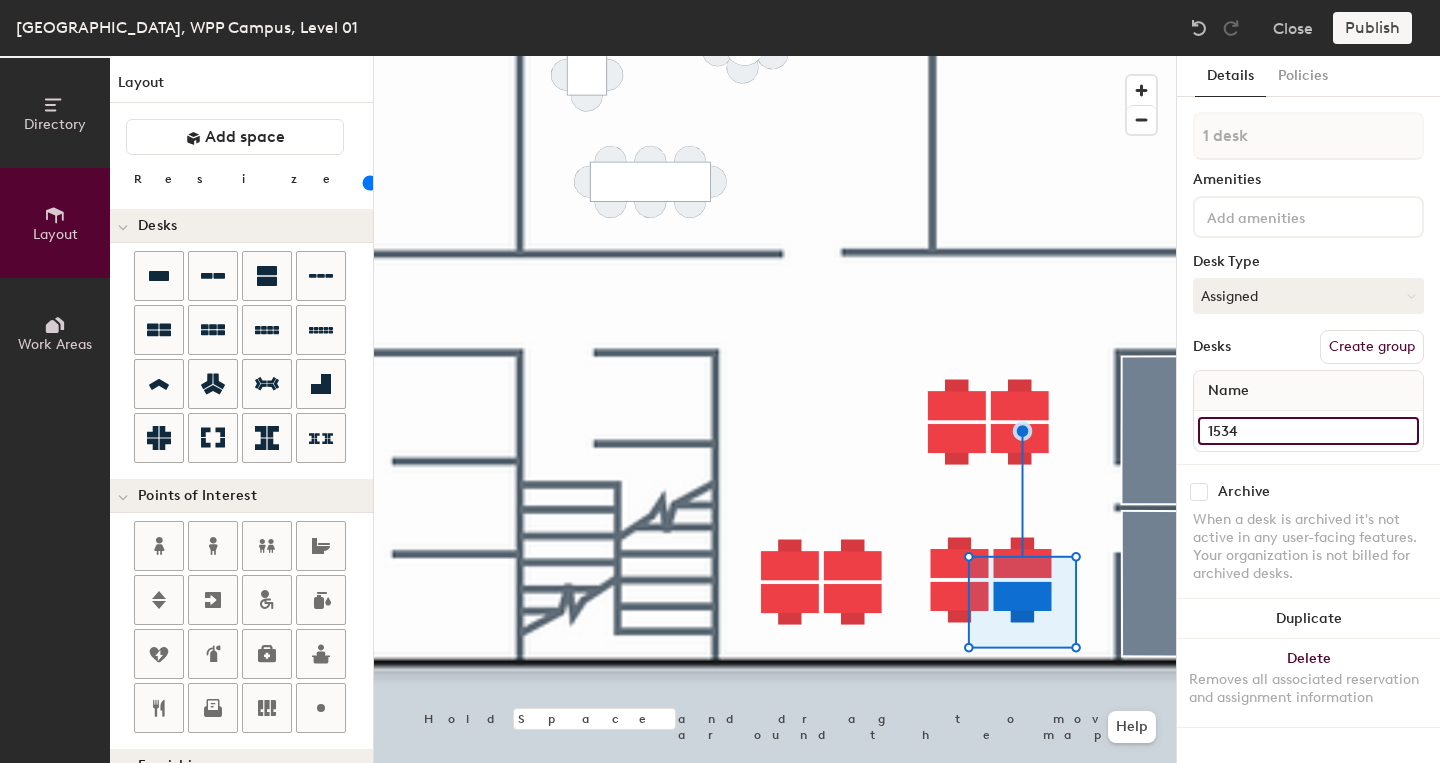 type on "1534" 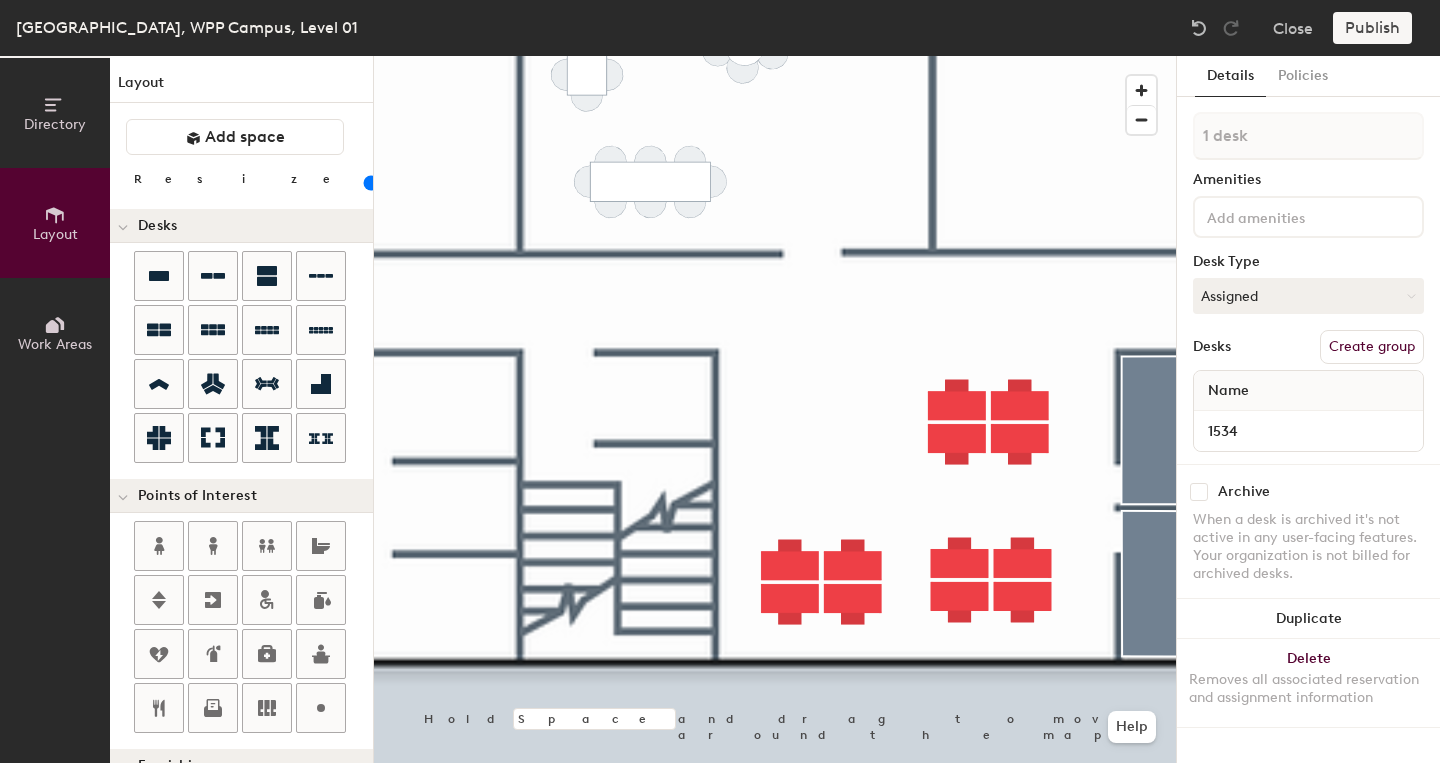 type on "40" 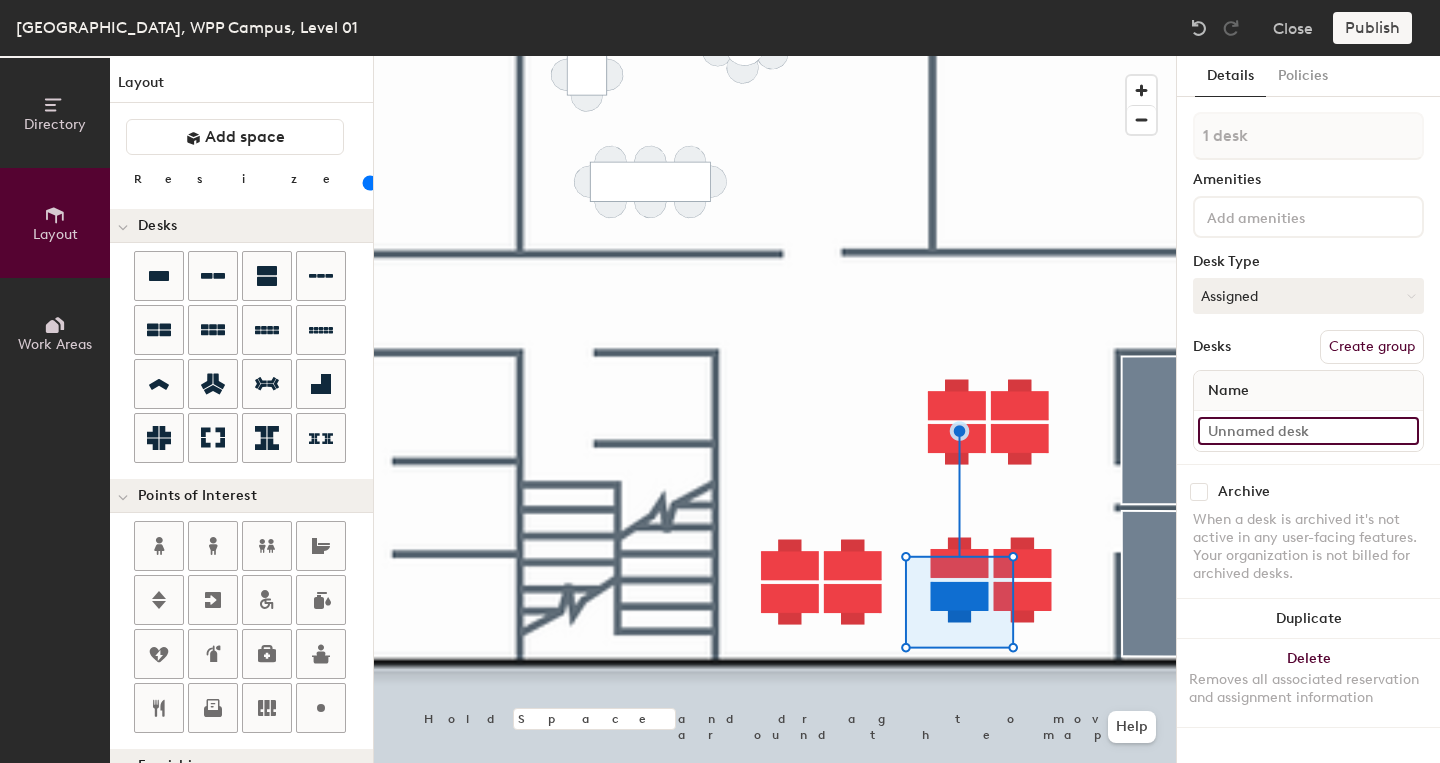 click 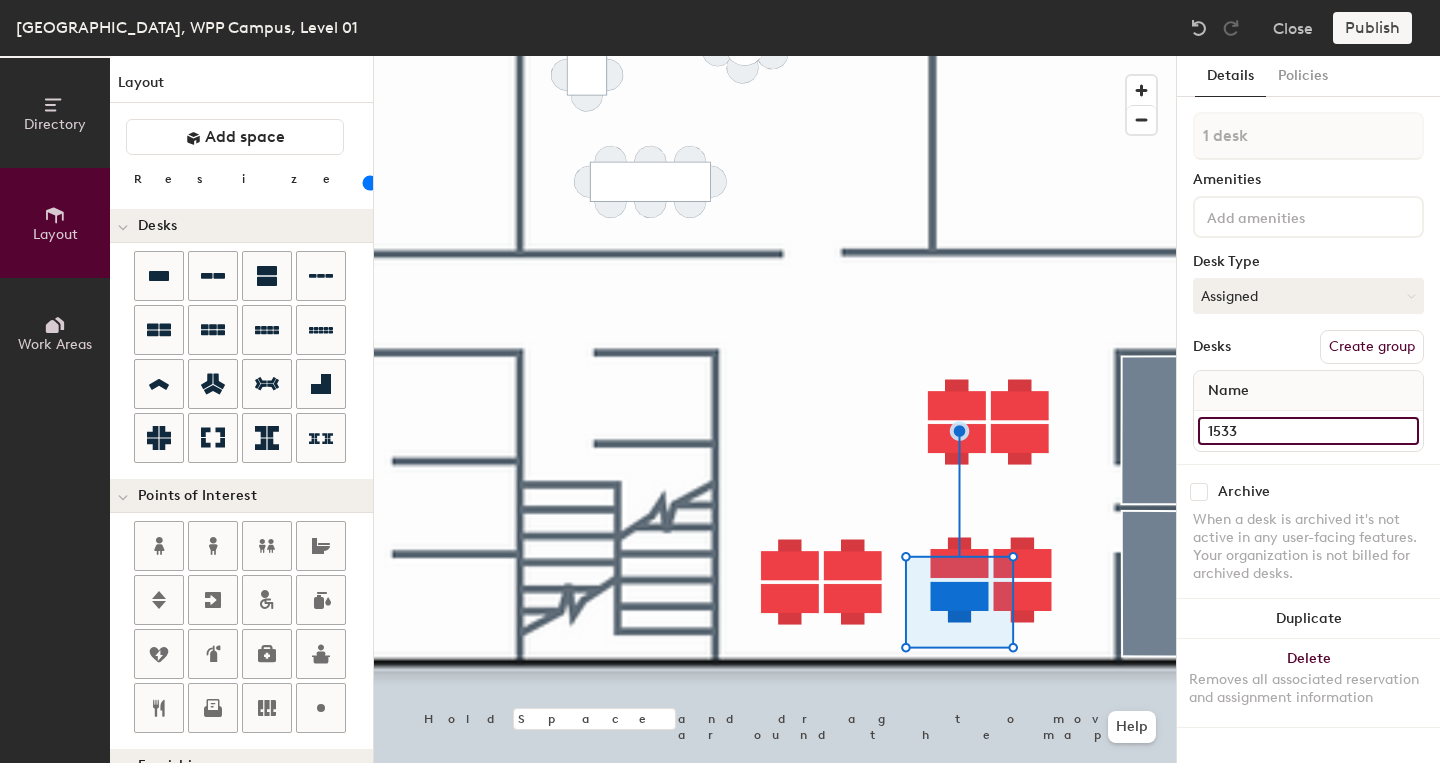 type on "1533" 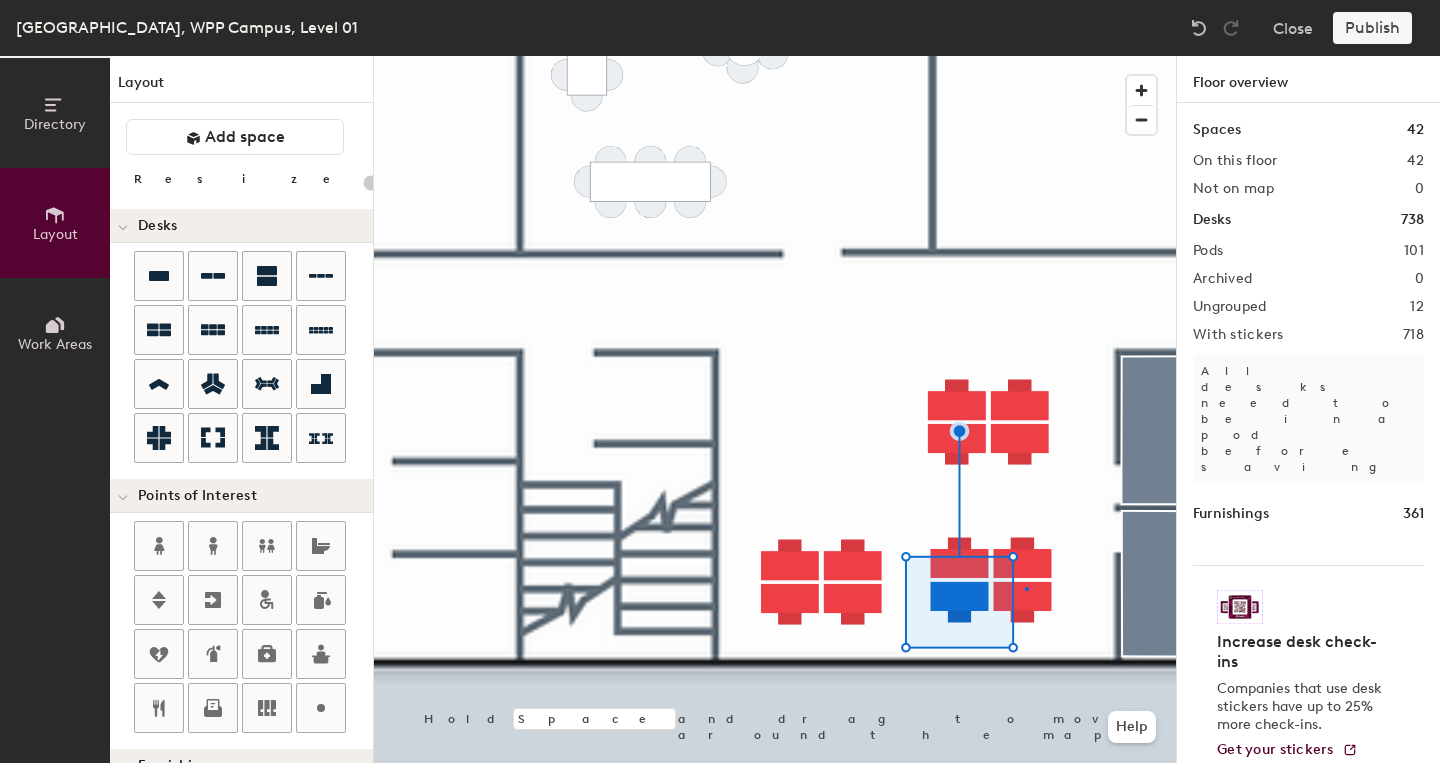 type on "40" 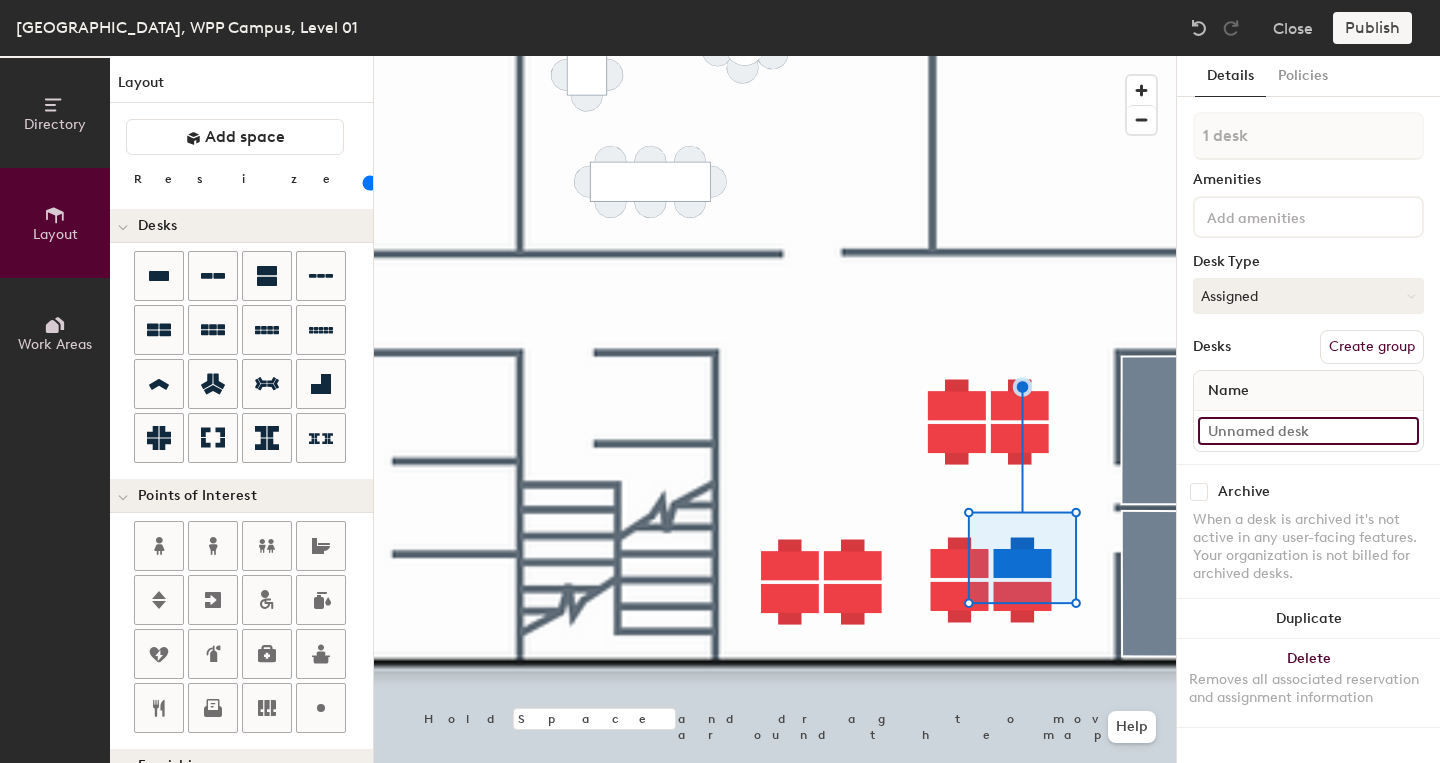 click 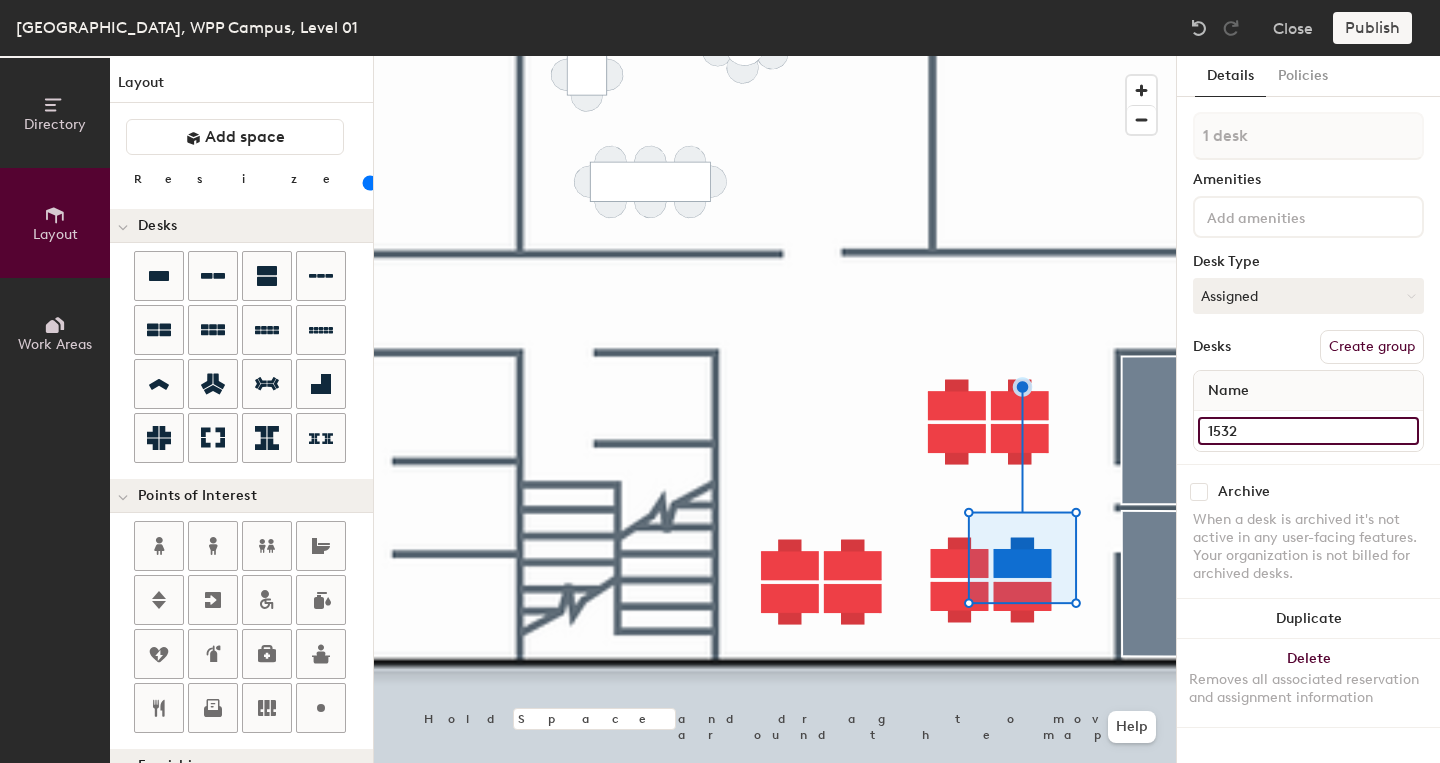 type on "1532" 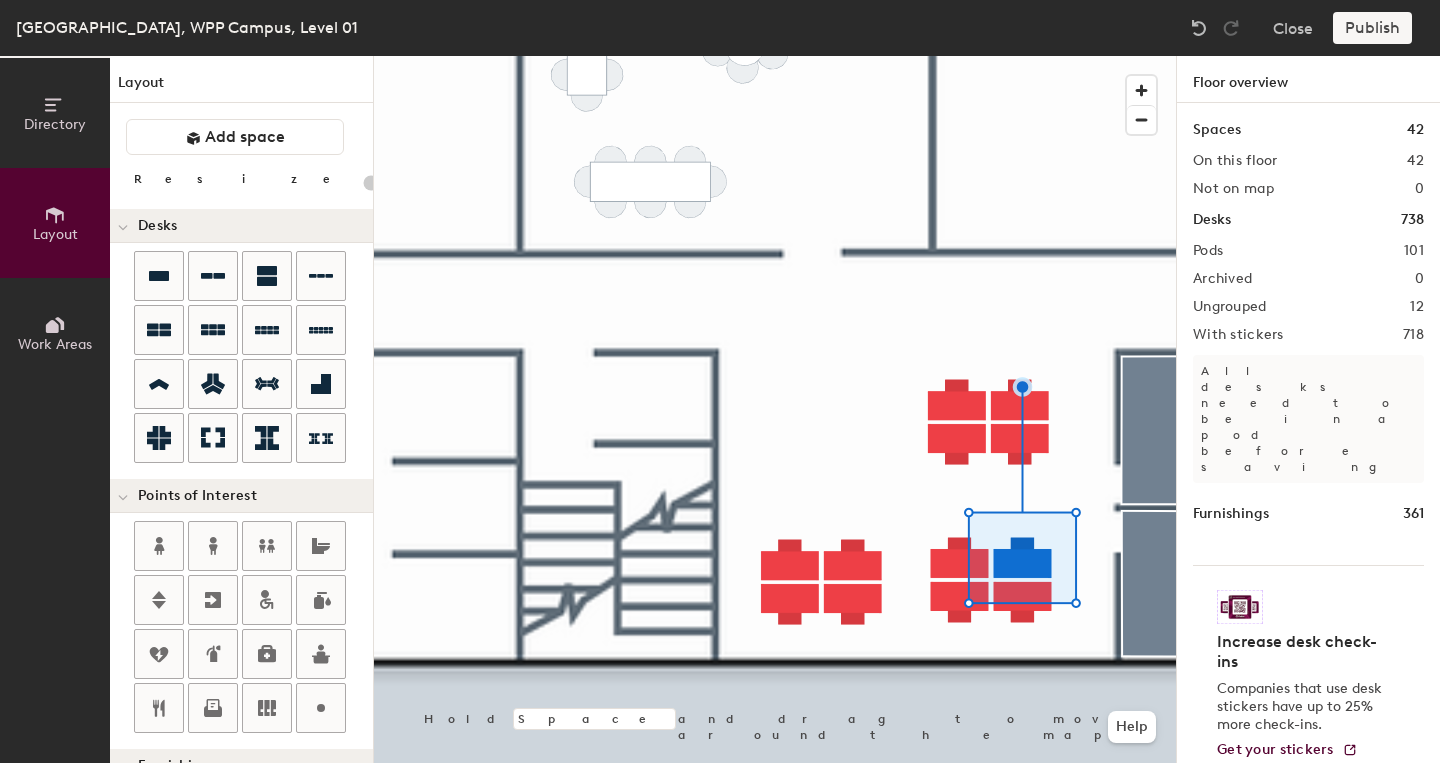 type on "40" 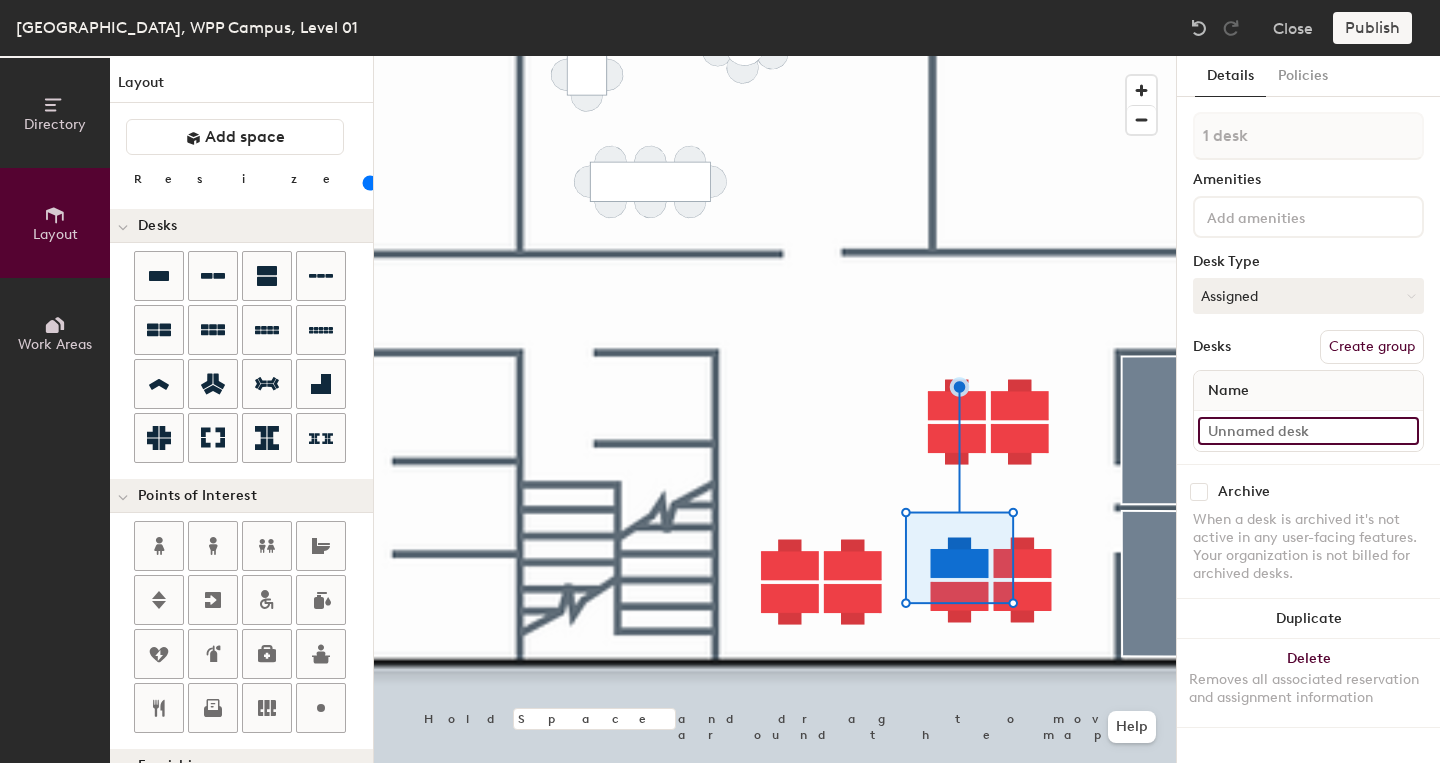 click 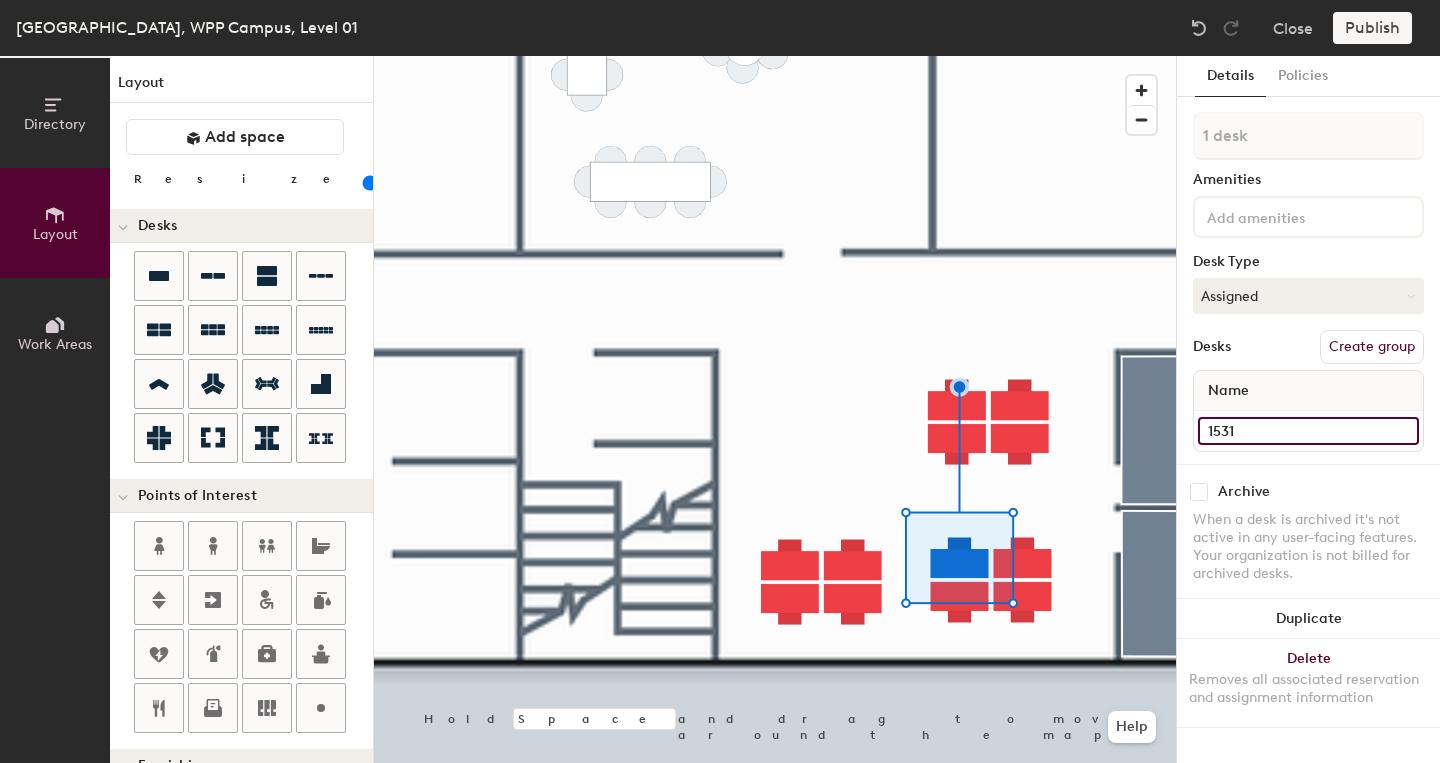 type on "1531" 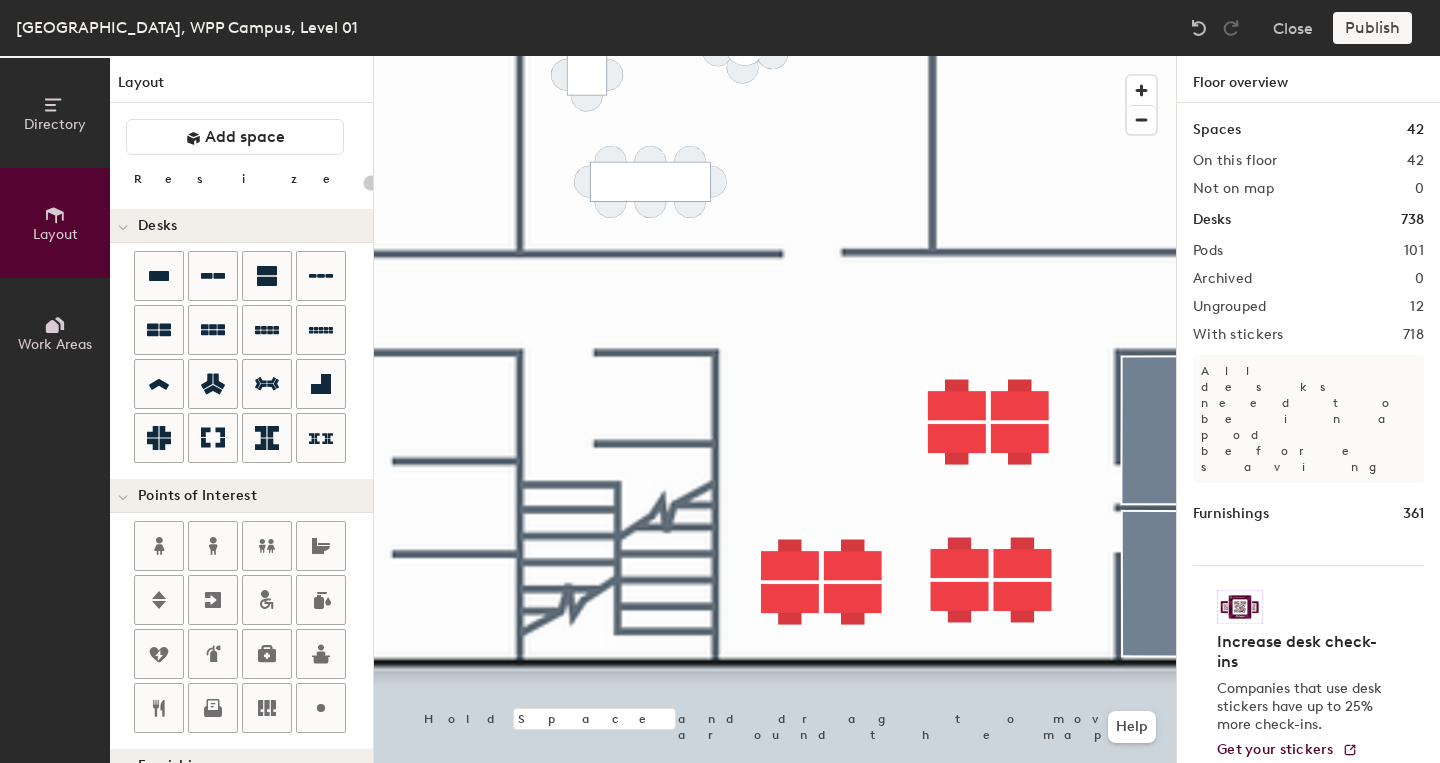 type on "40" 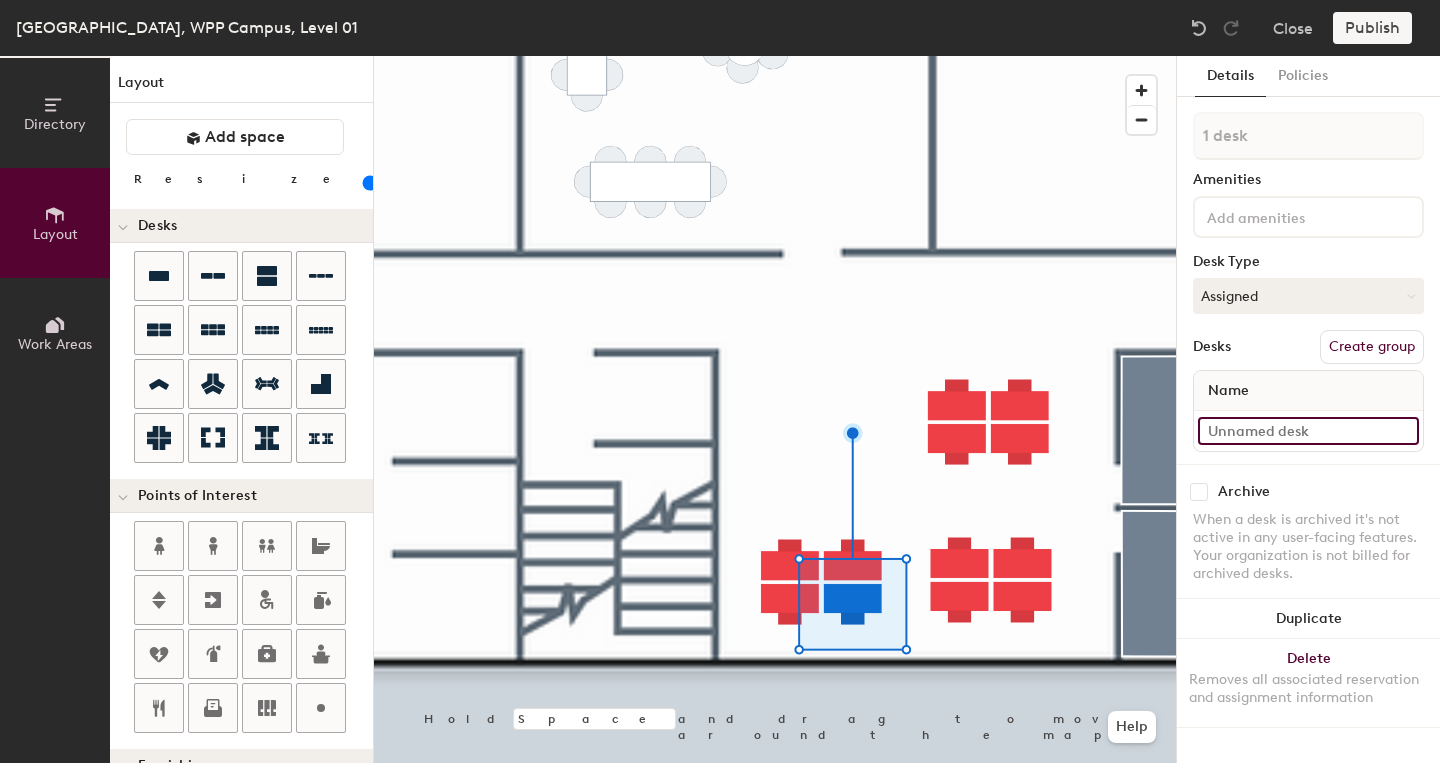 click 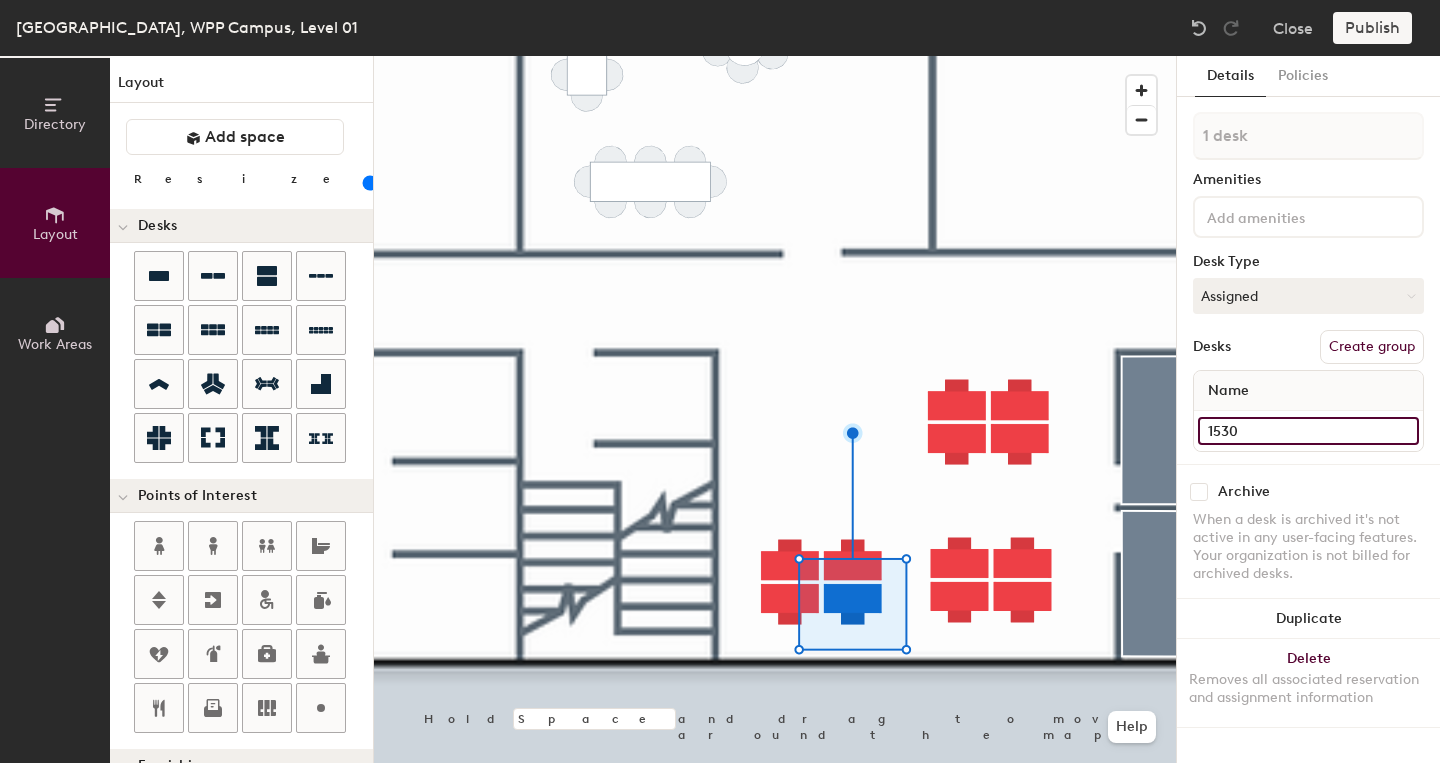 type on "1530" 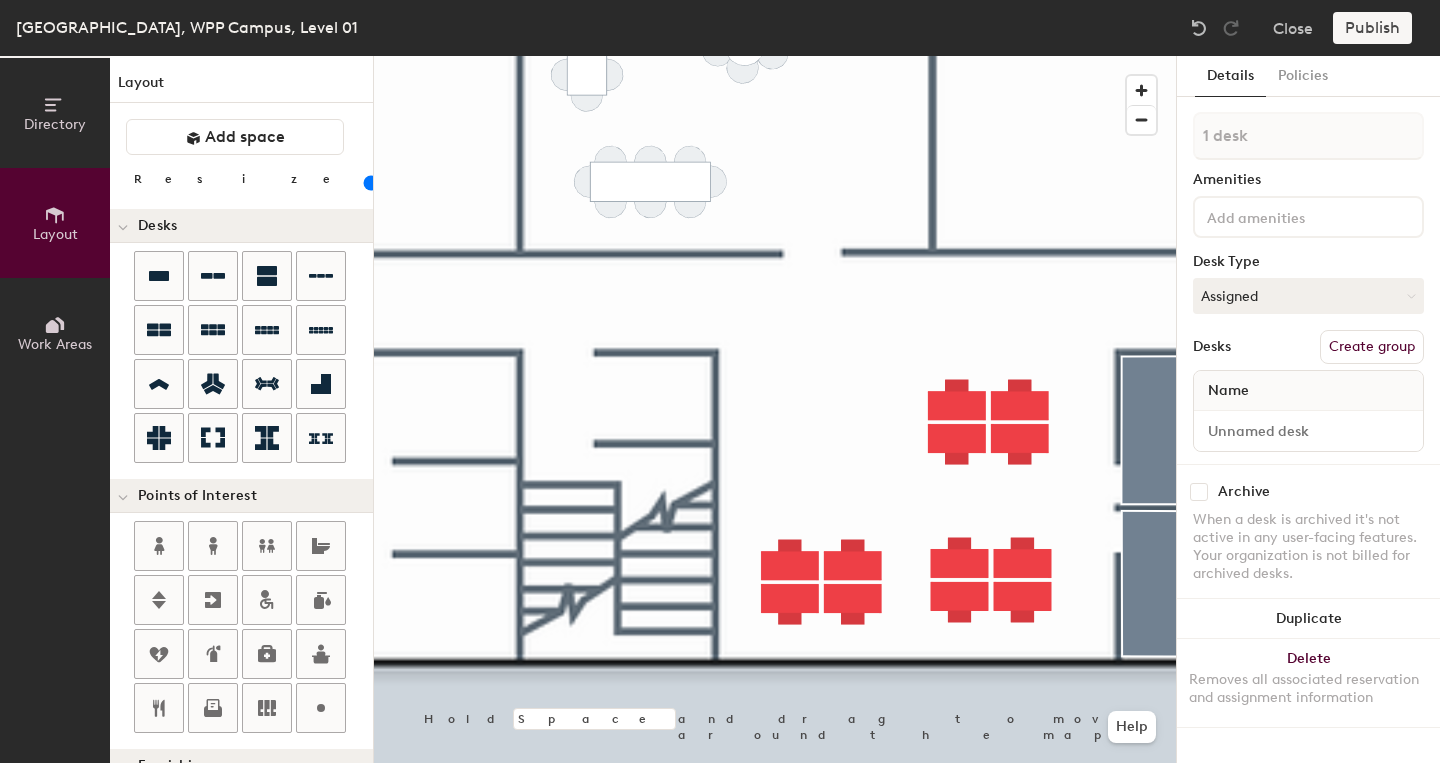 type on "40" 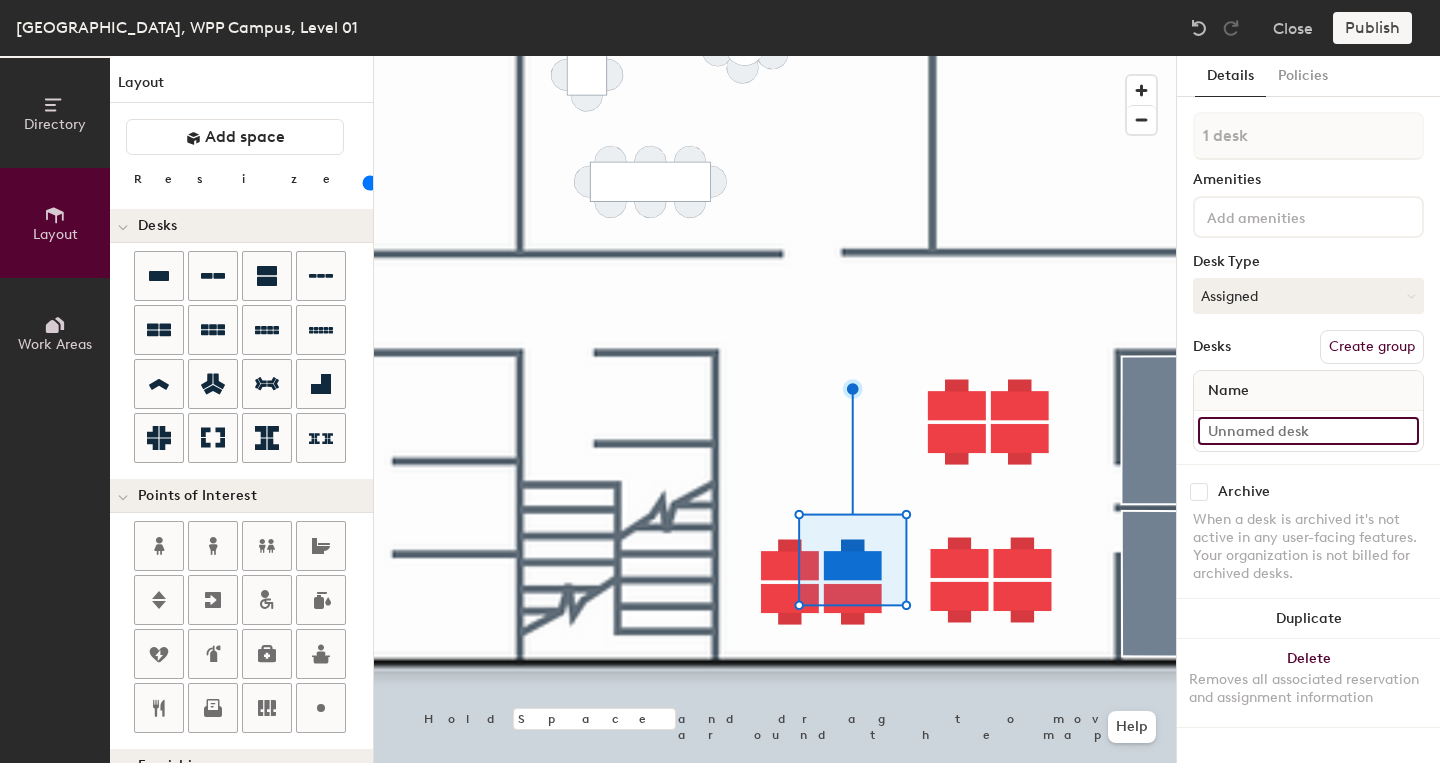 click 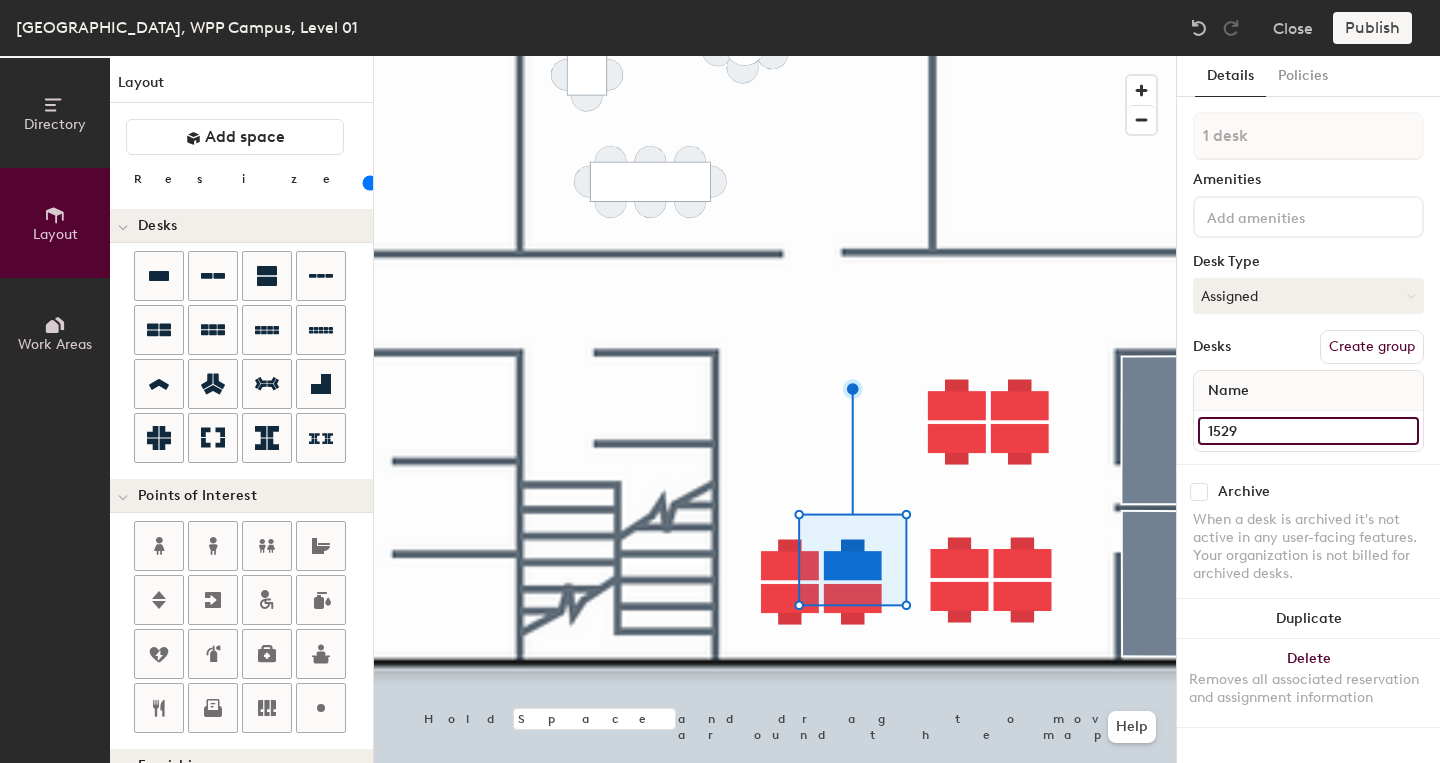 type on "1529" 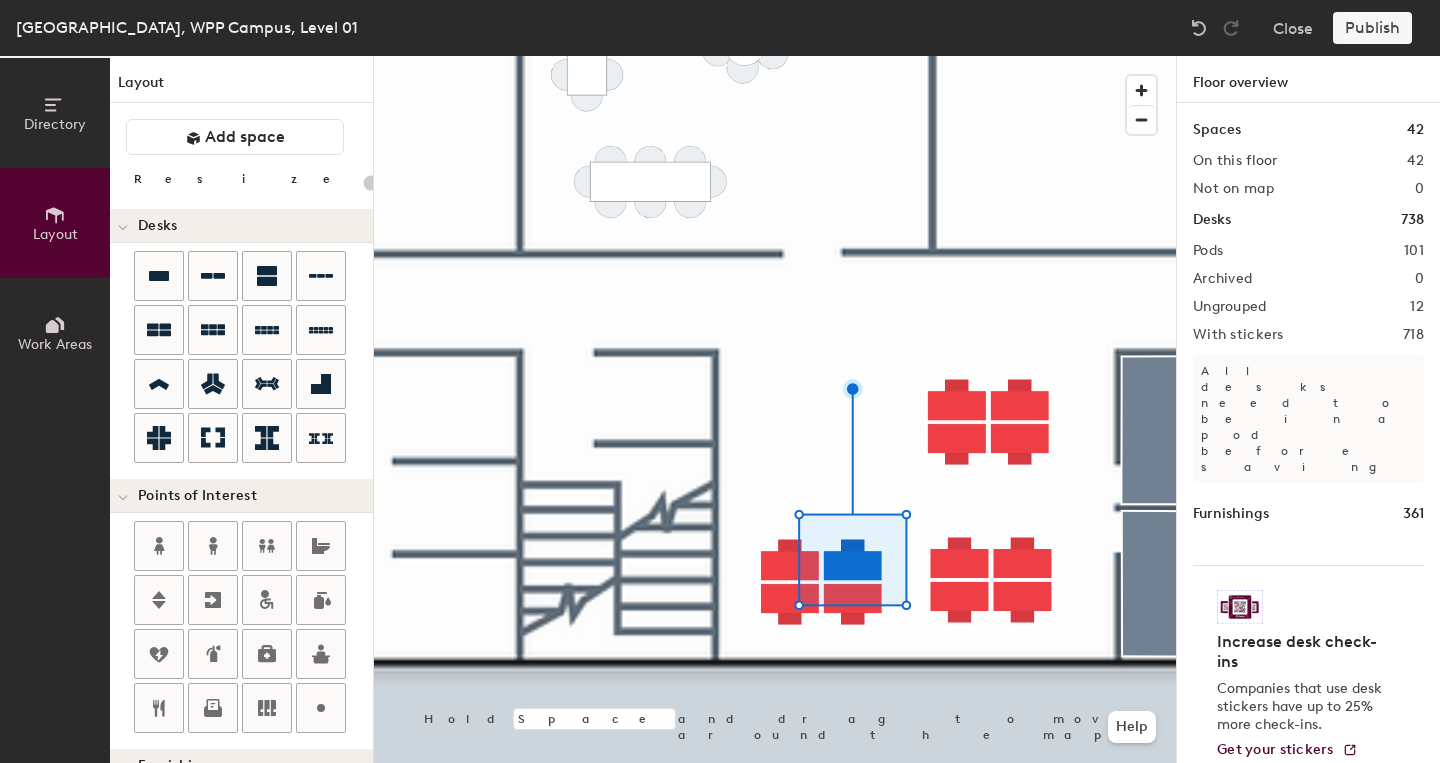 type on "40" 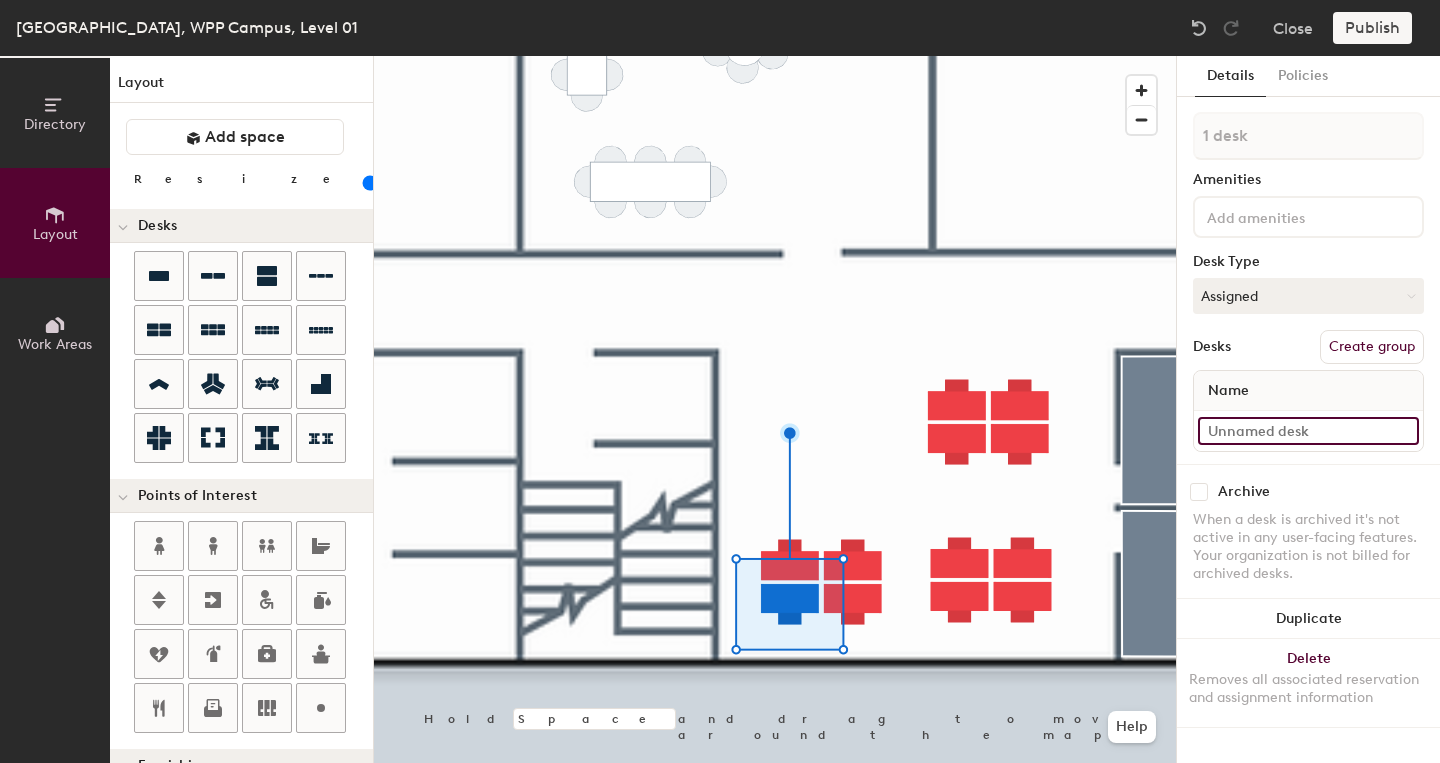 click 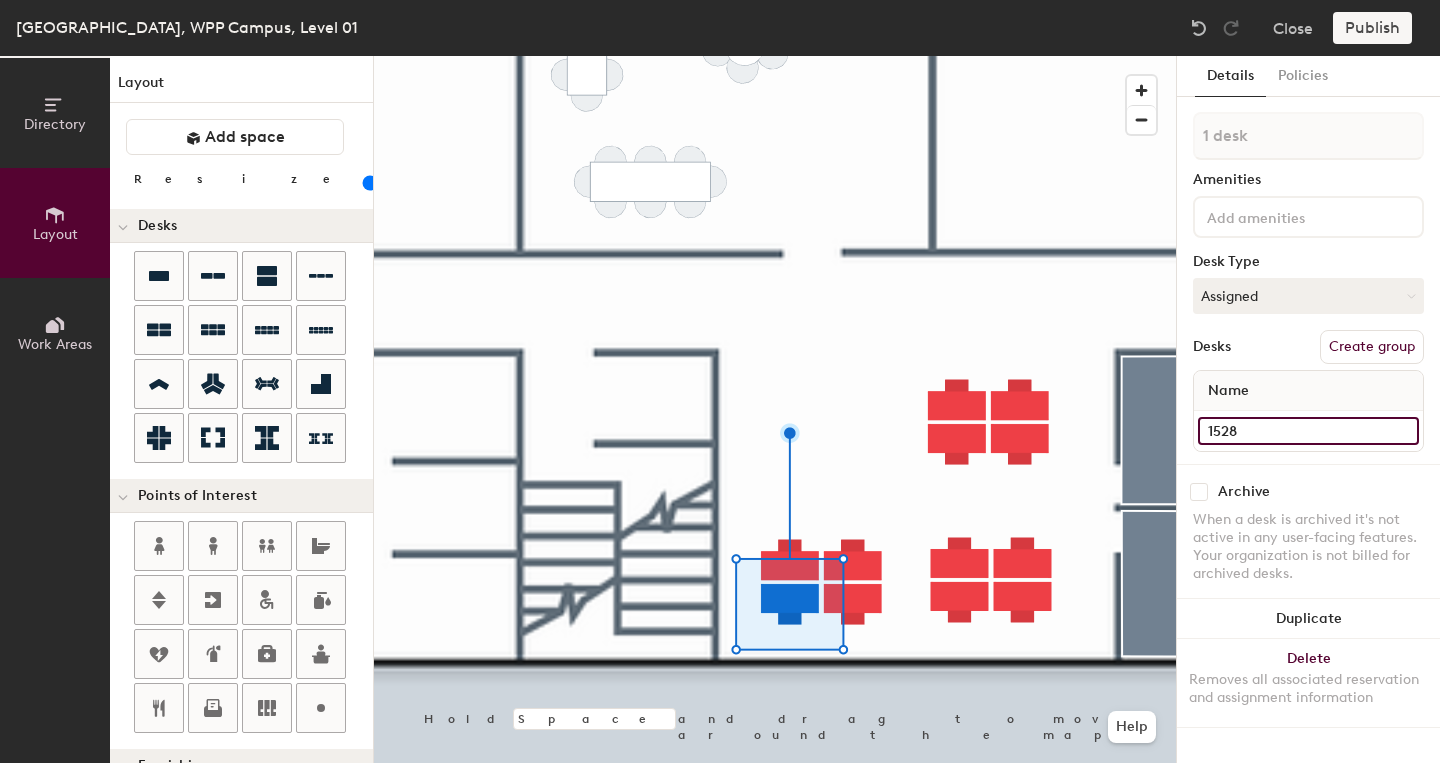 type on "1528" 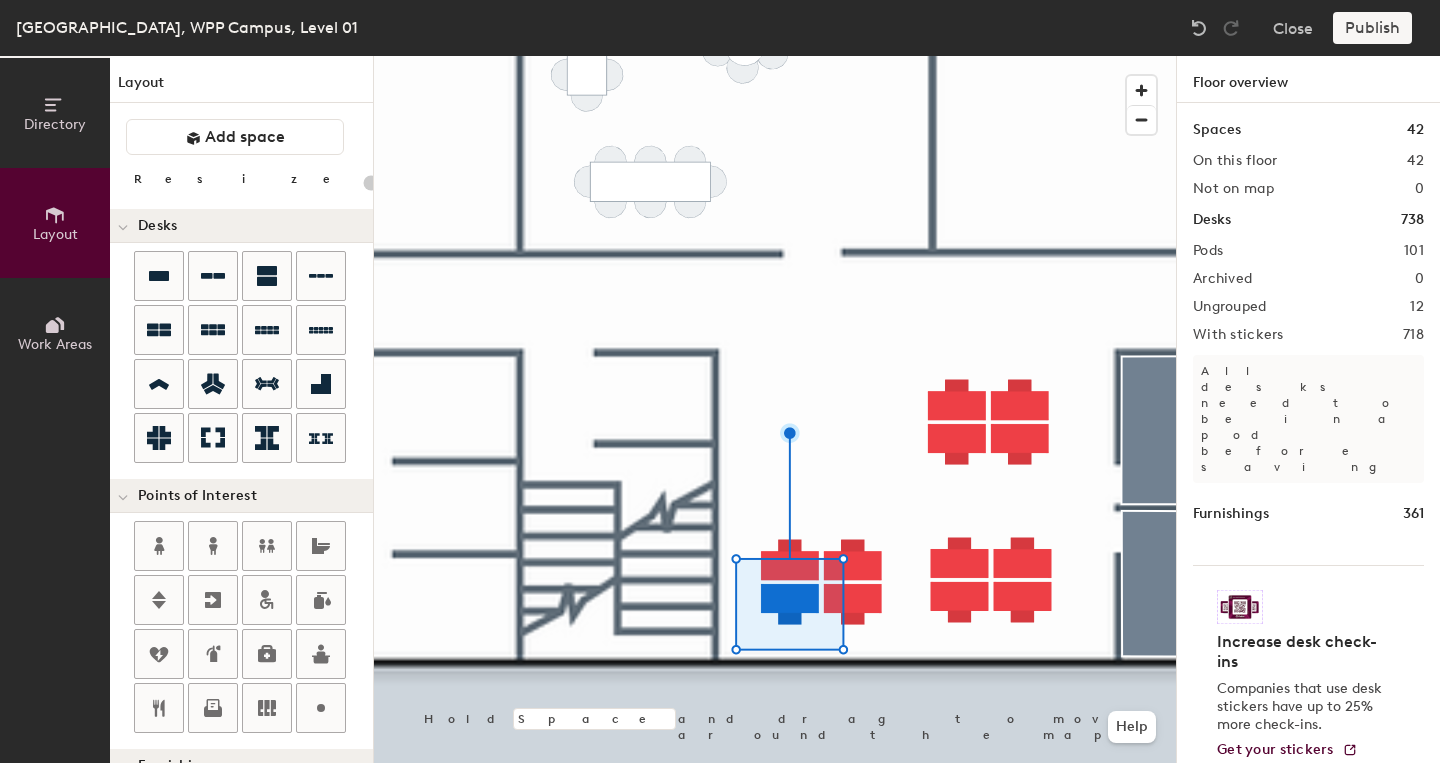 type on "40" 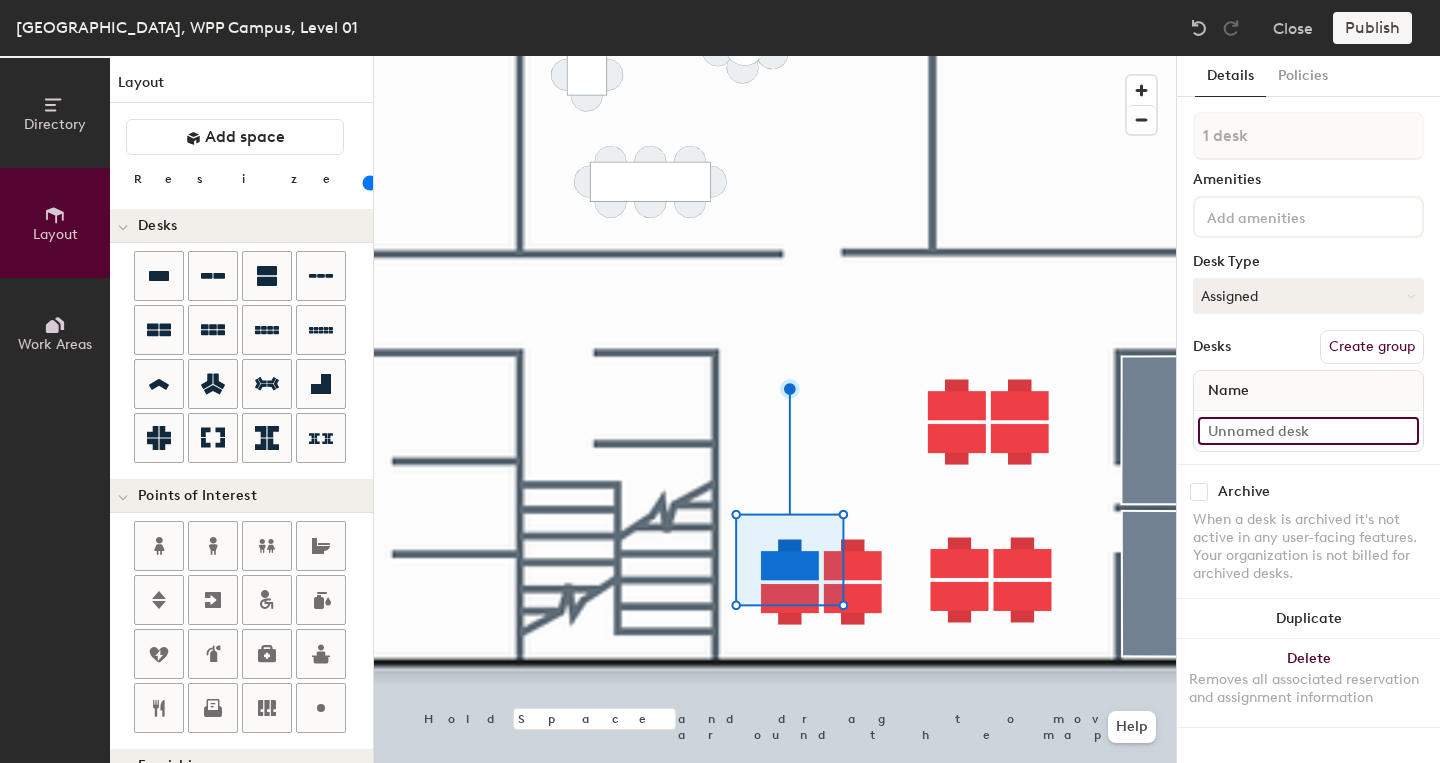 click 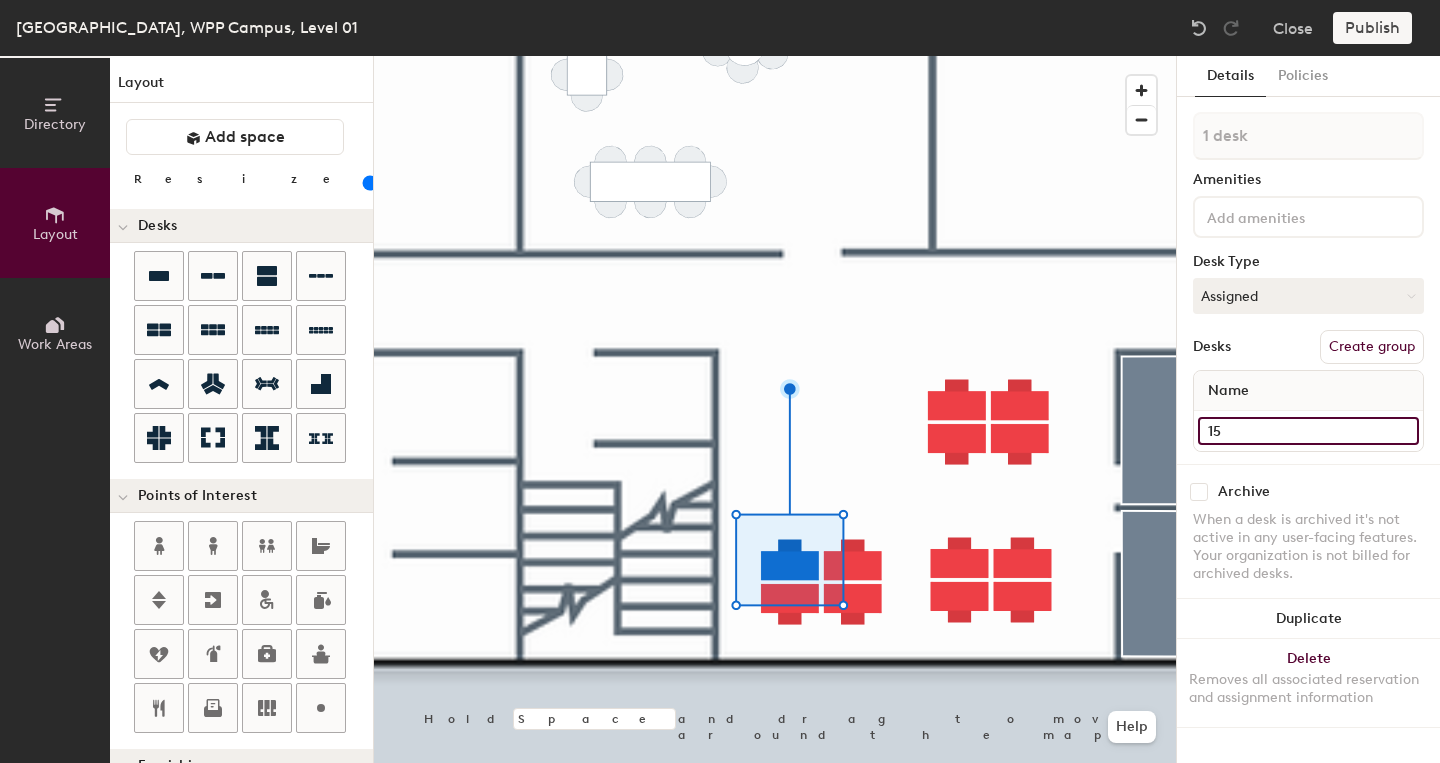 type on "15" 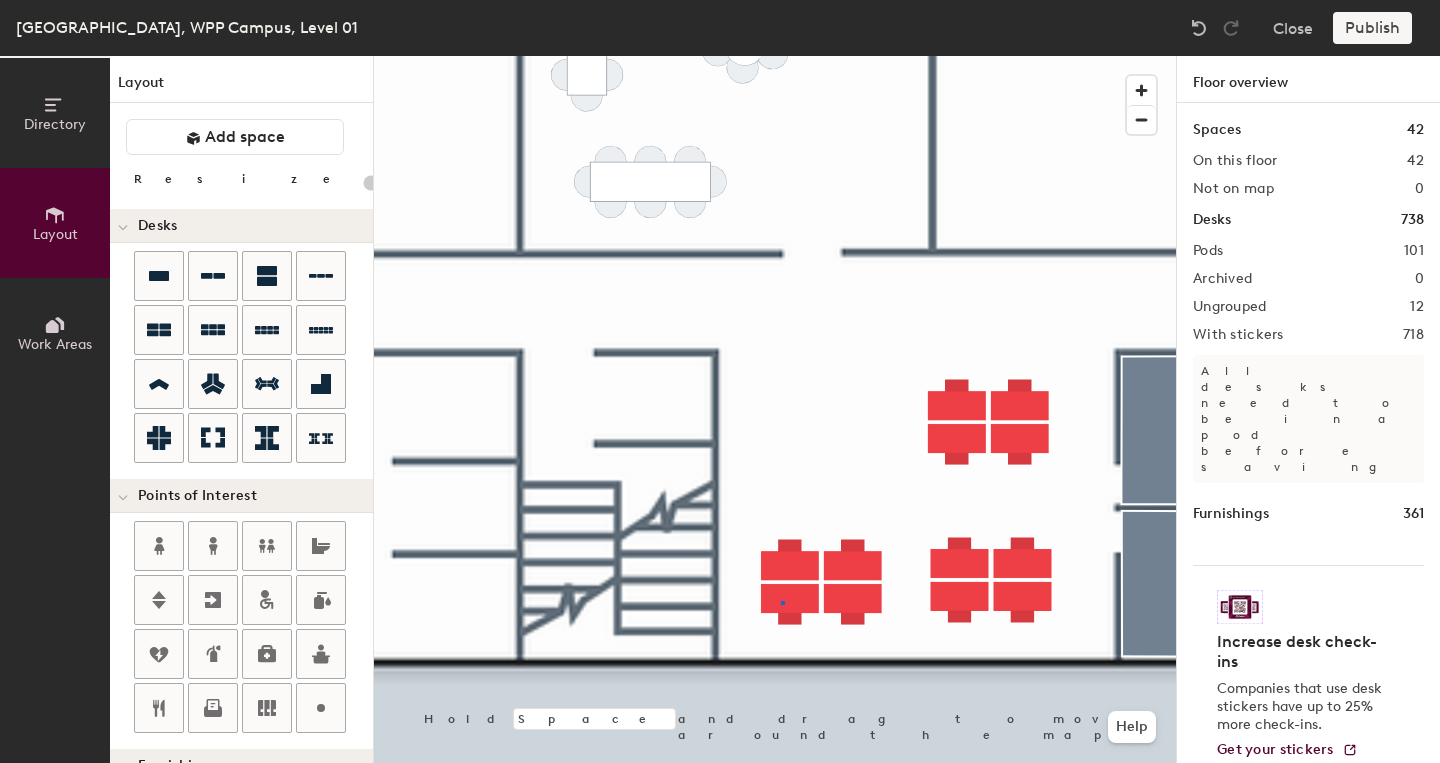 type on "40" 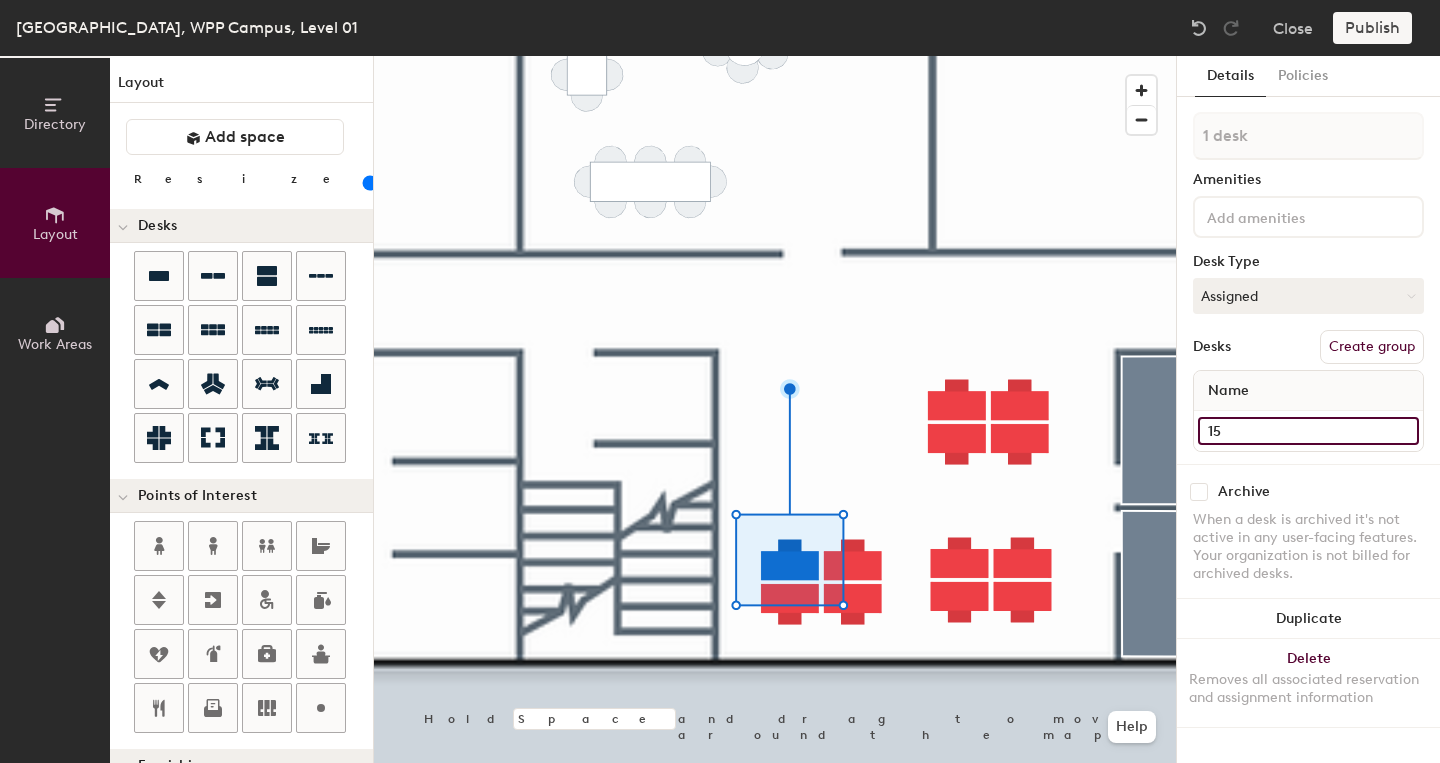 click on "15" 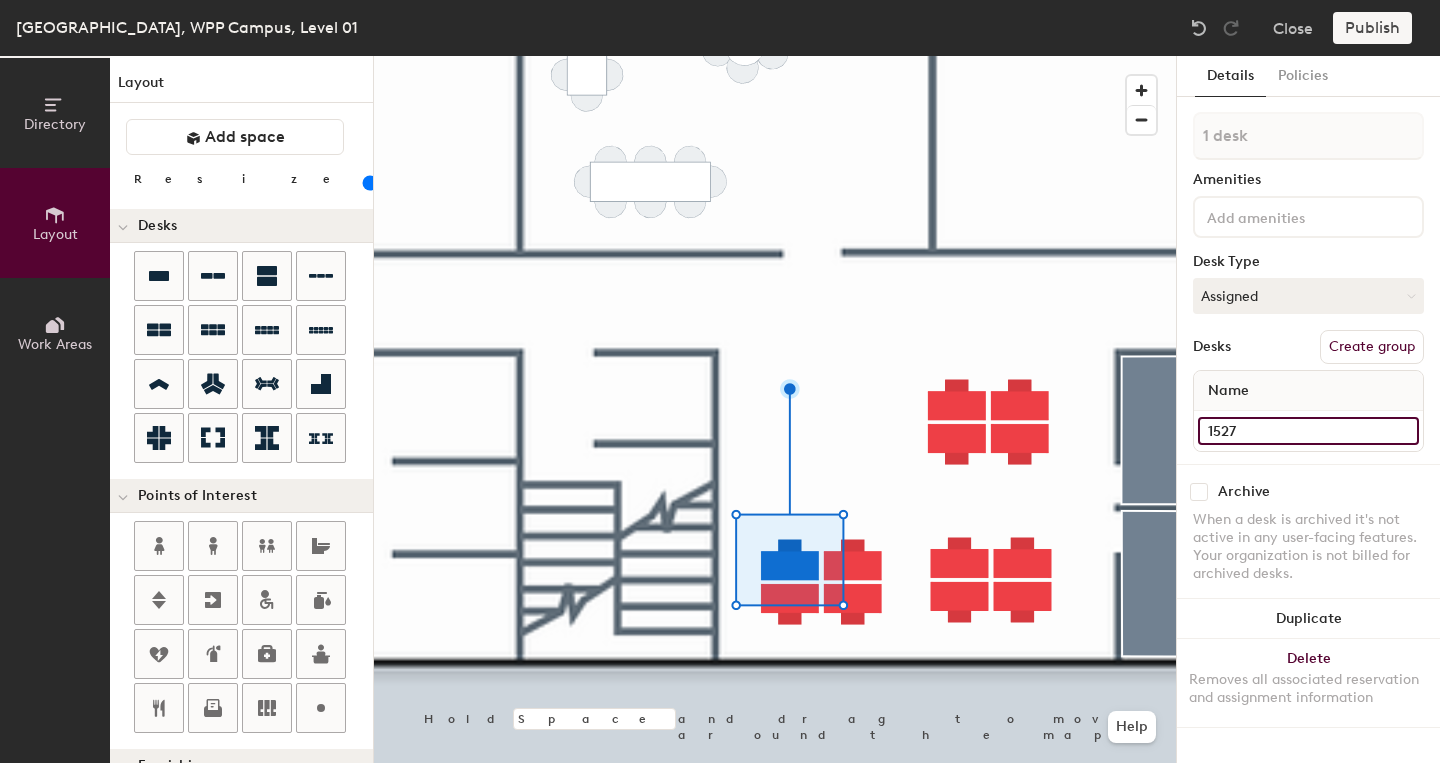 type on "1527" 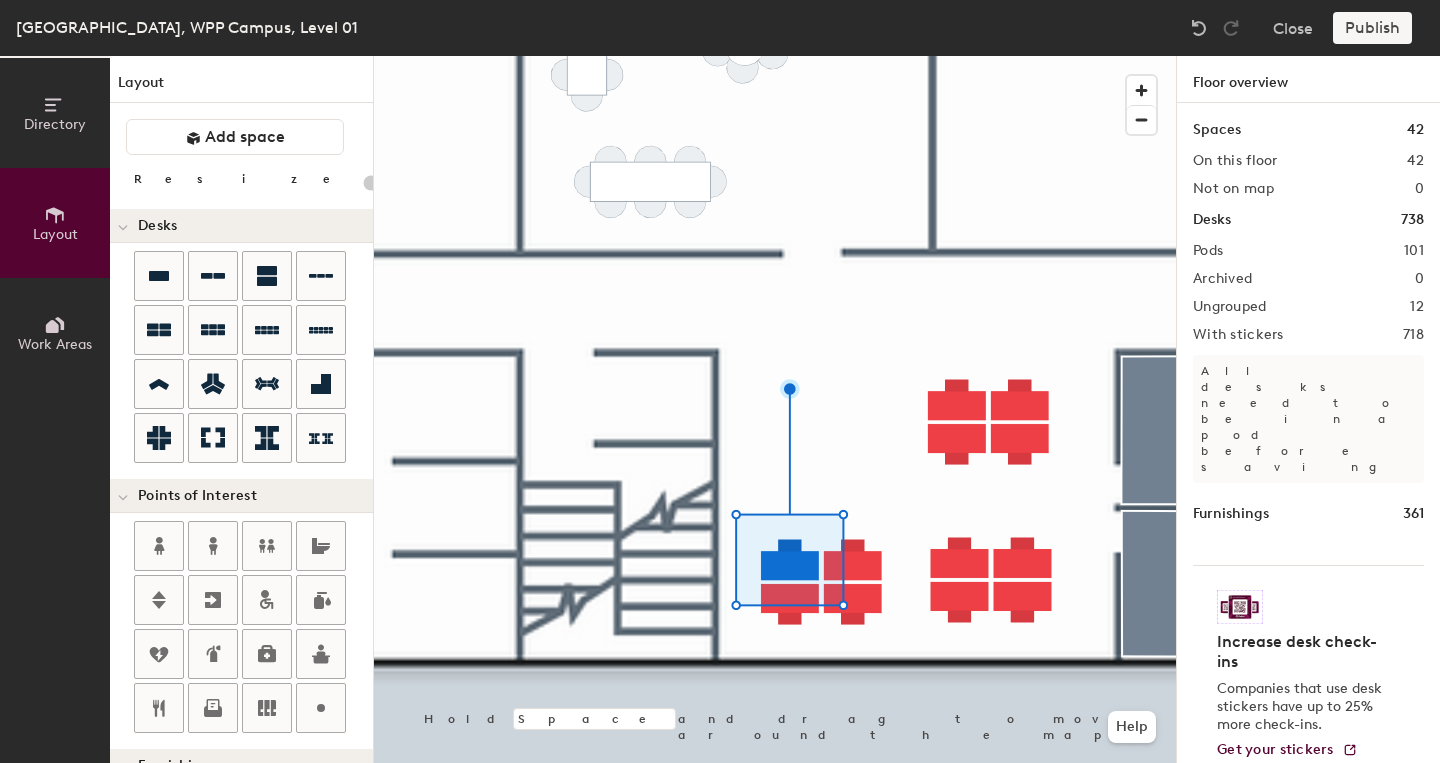 type on "40" 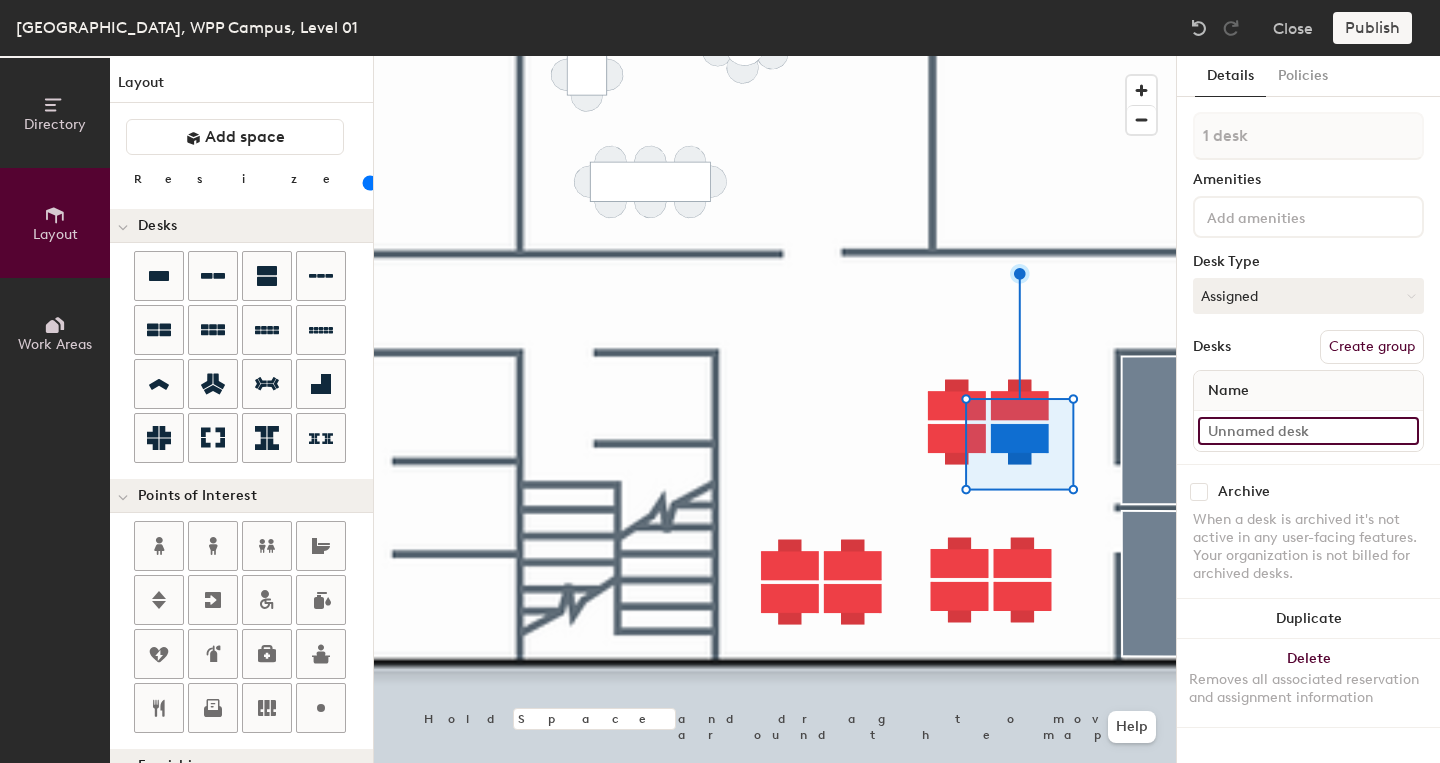 click 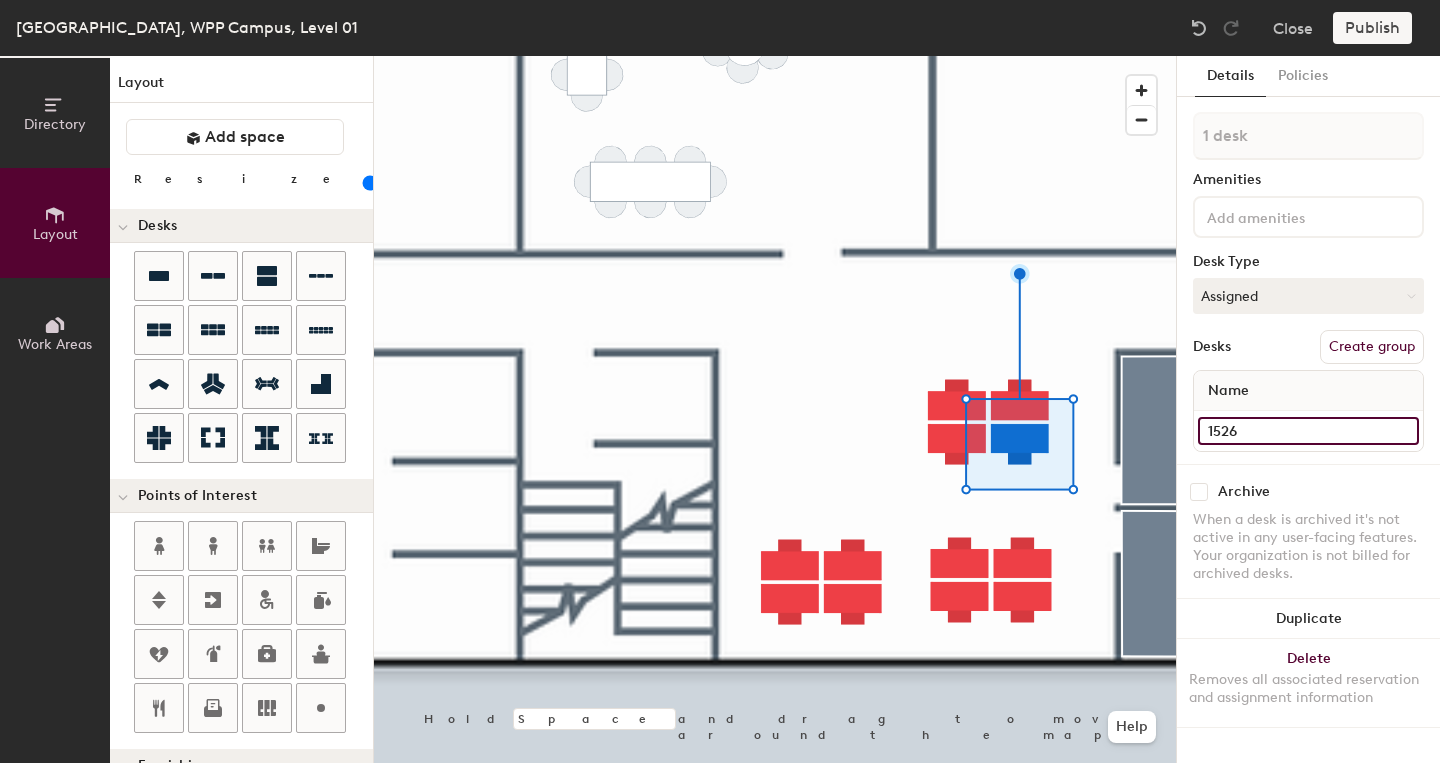 type on "1526" 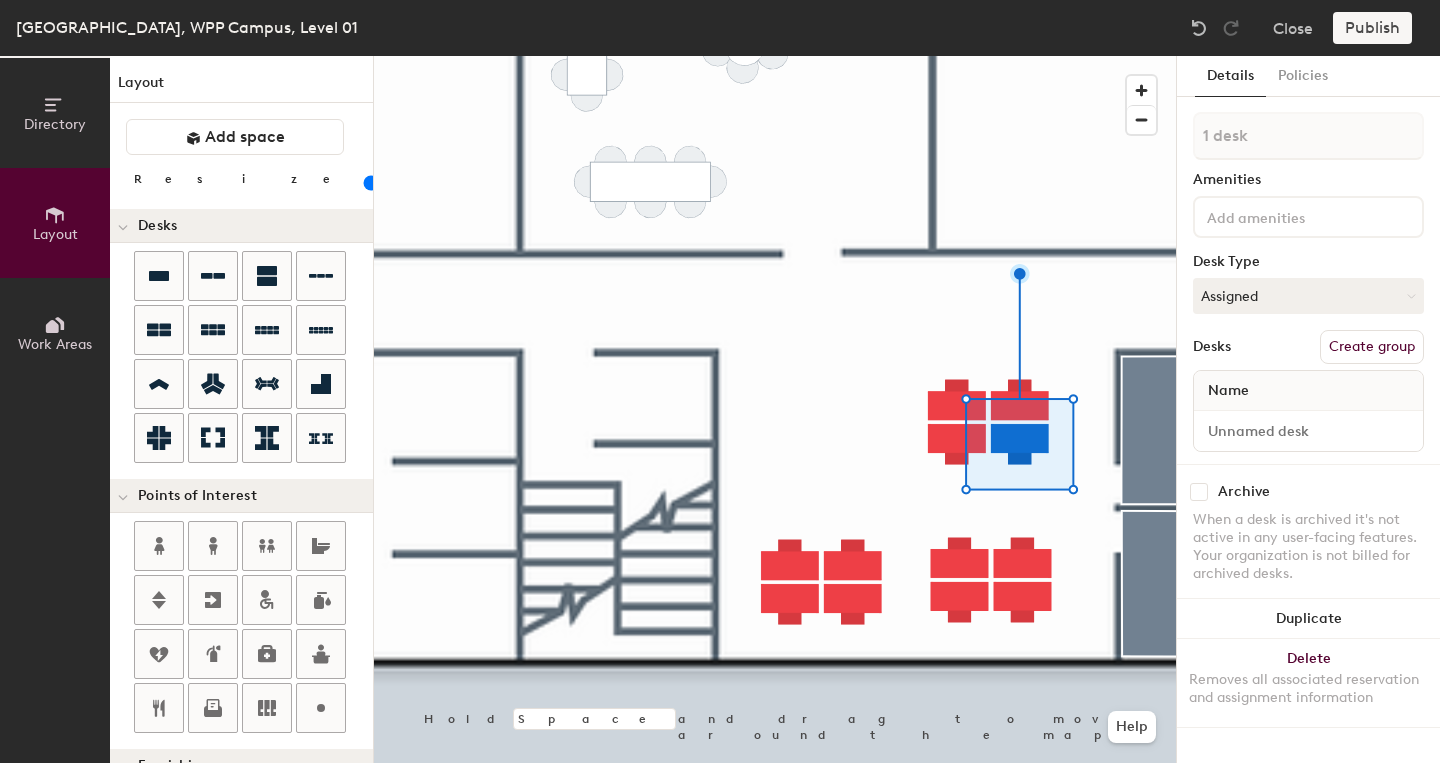 type on "40" 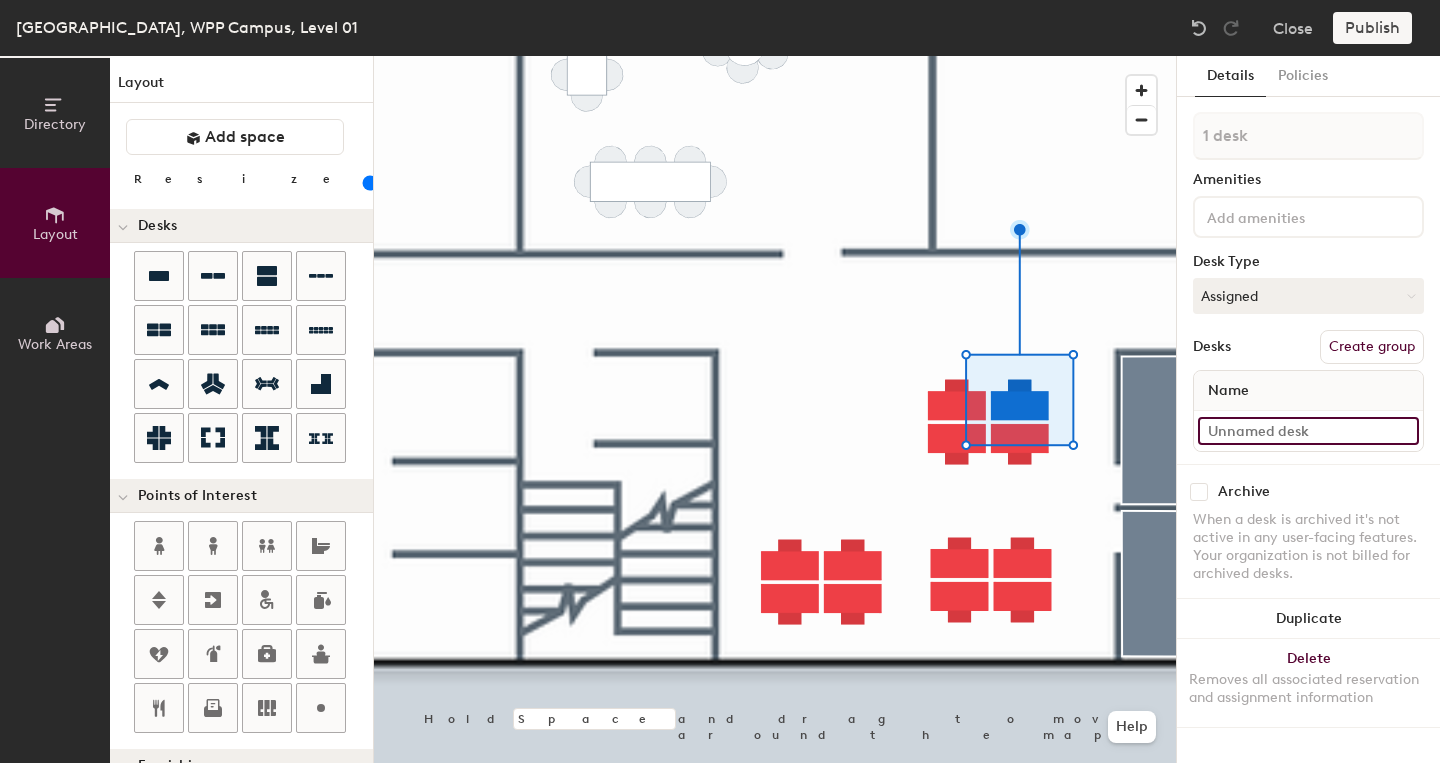 click 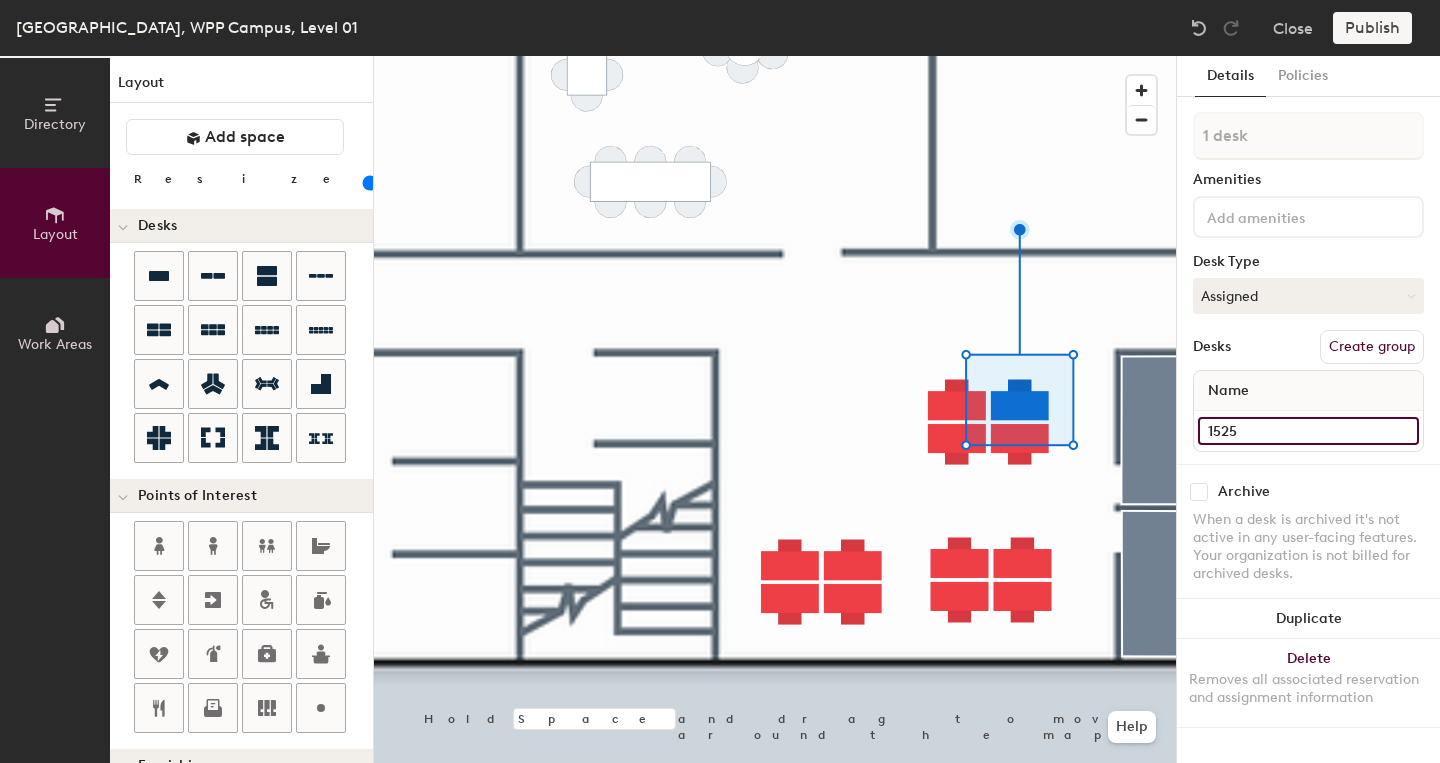 type on "1525" 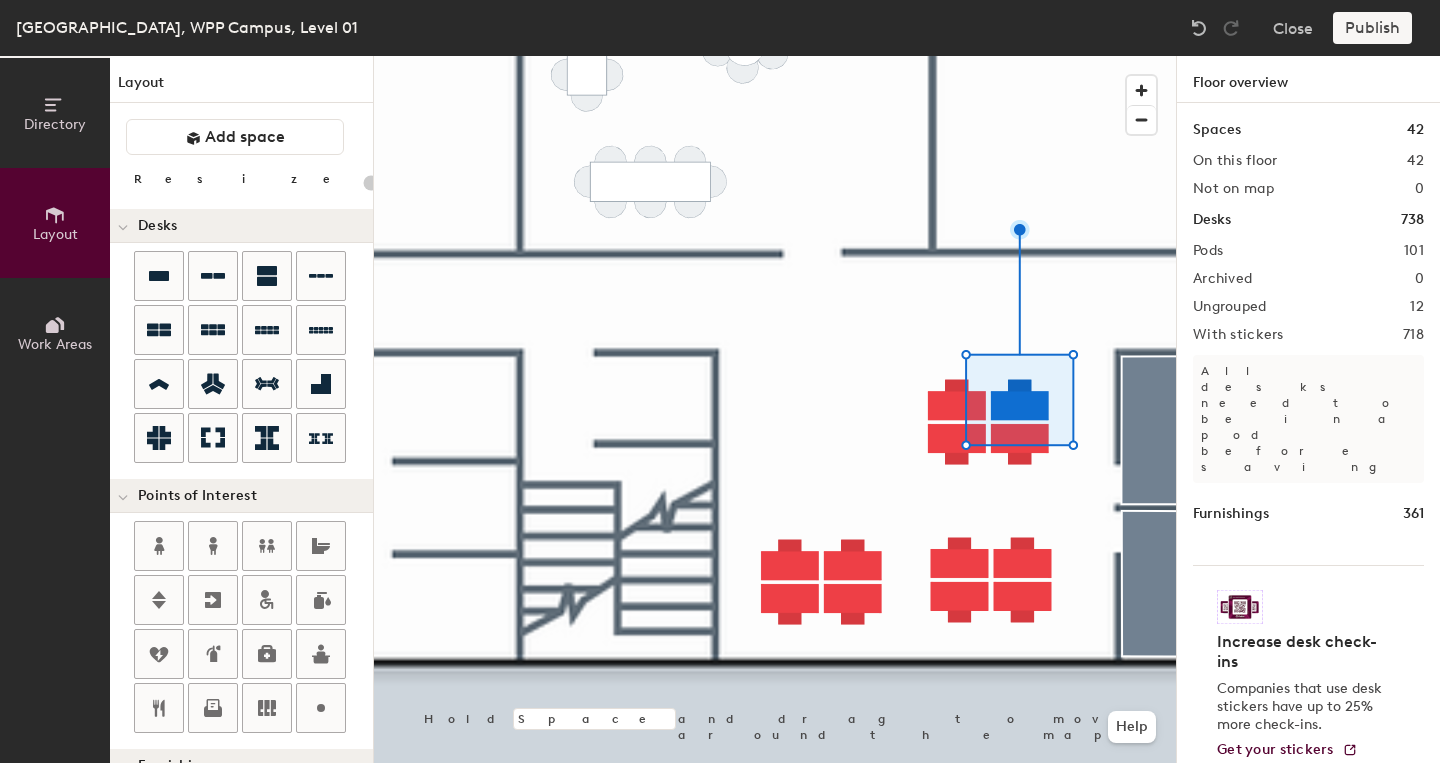type on "40" 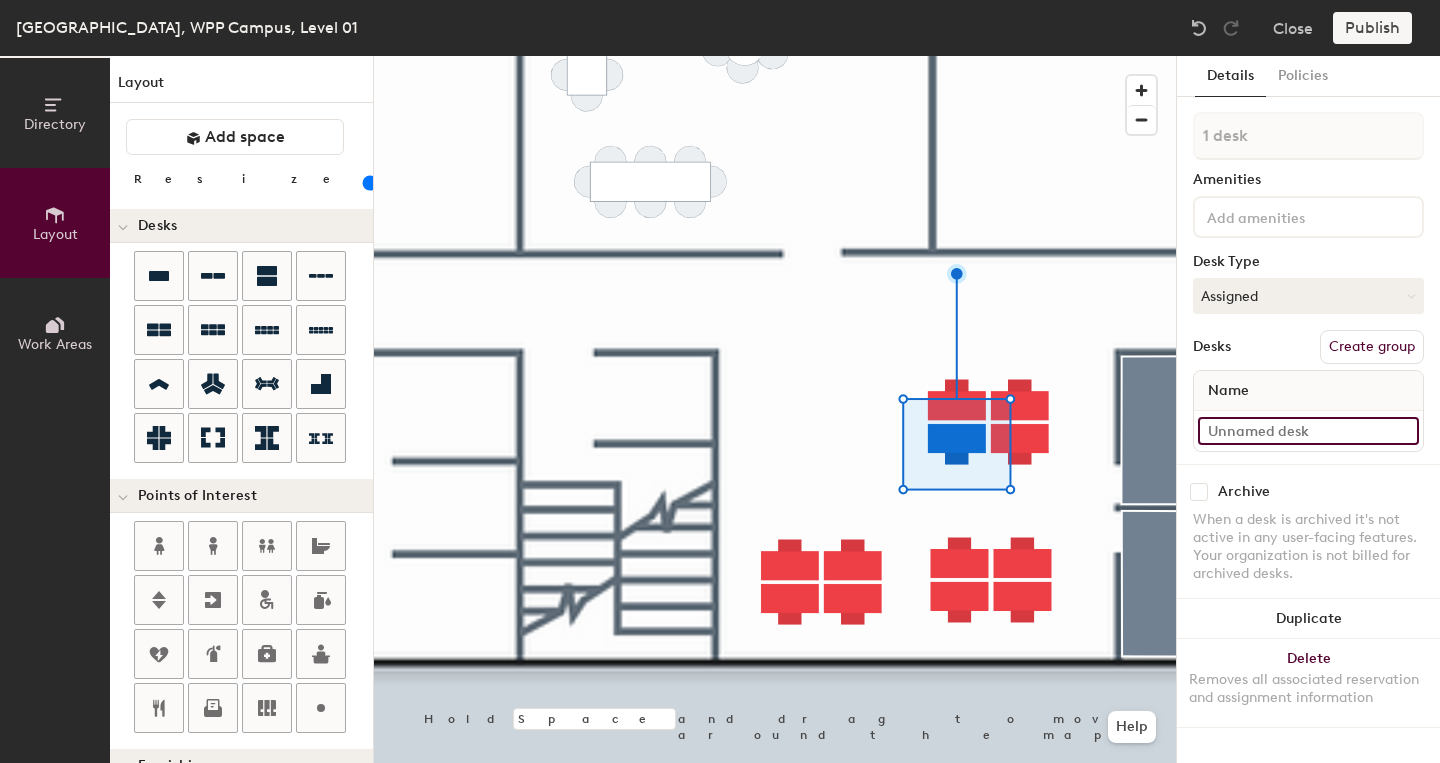 click 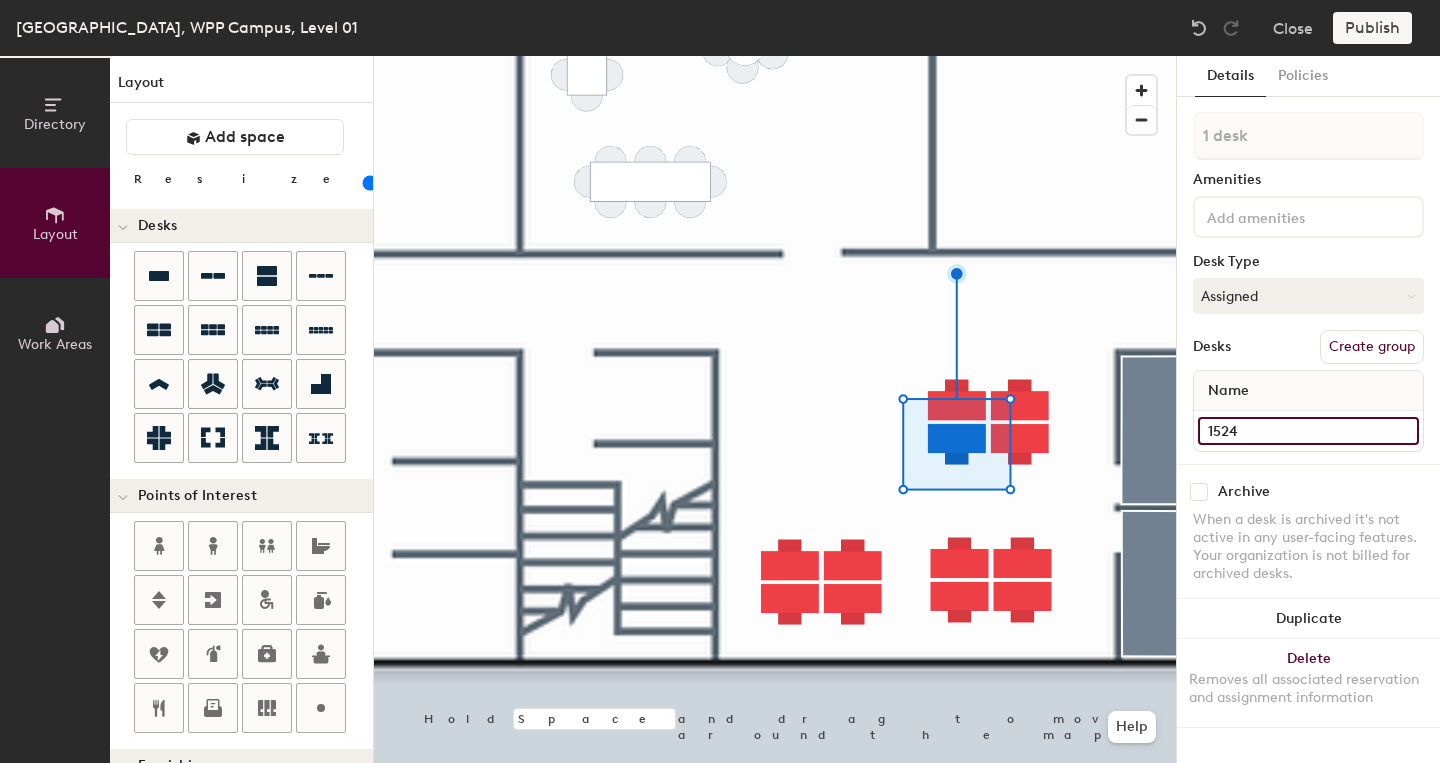 type on "1524" 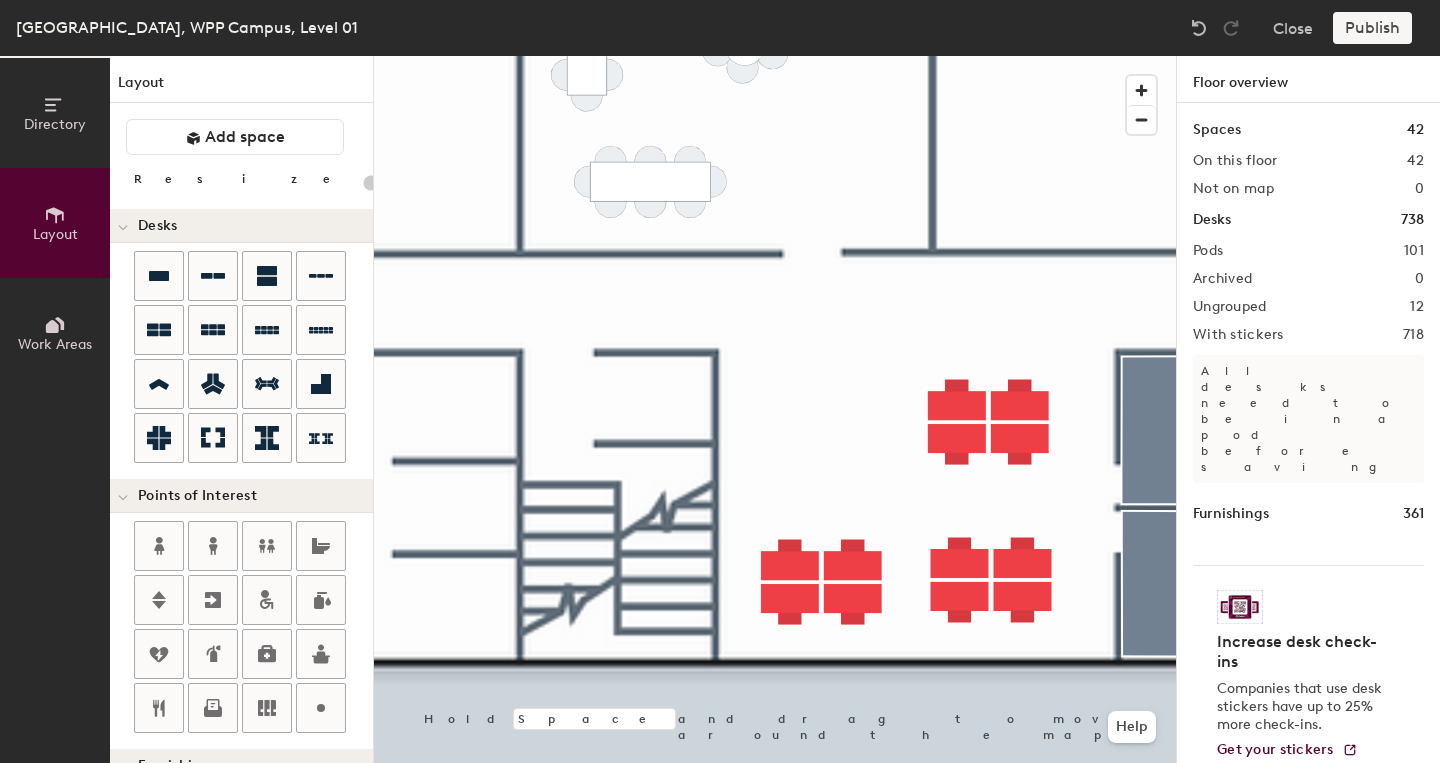 type on "40" 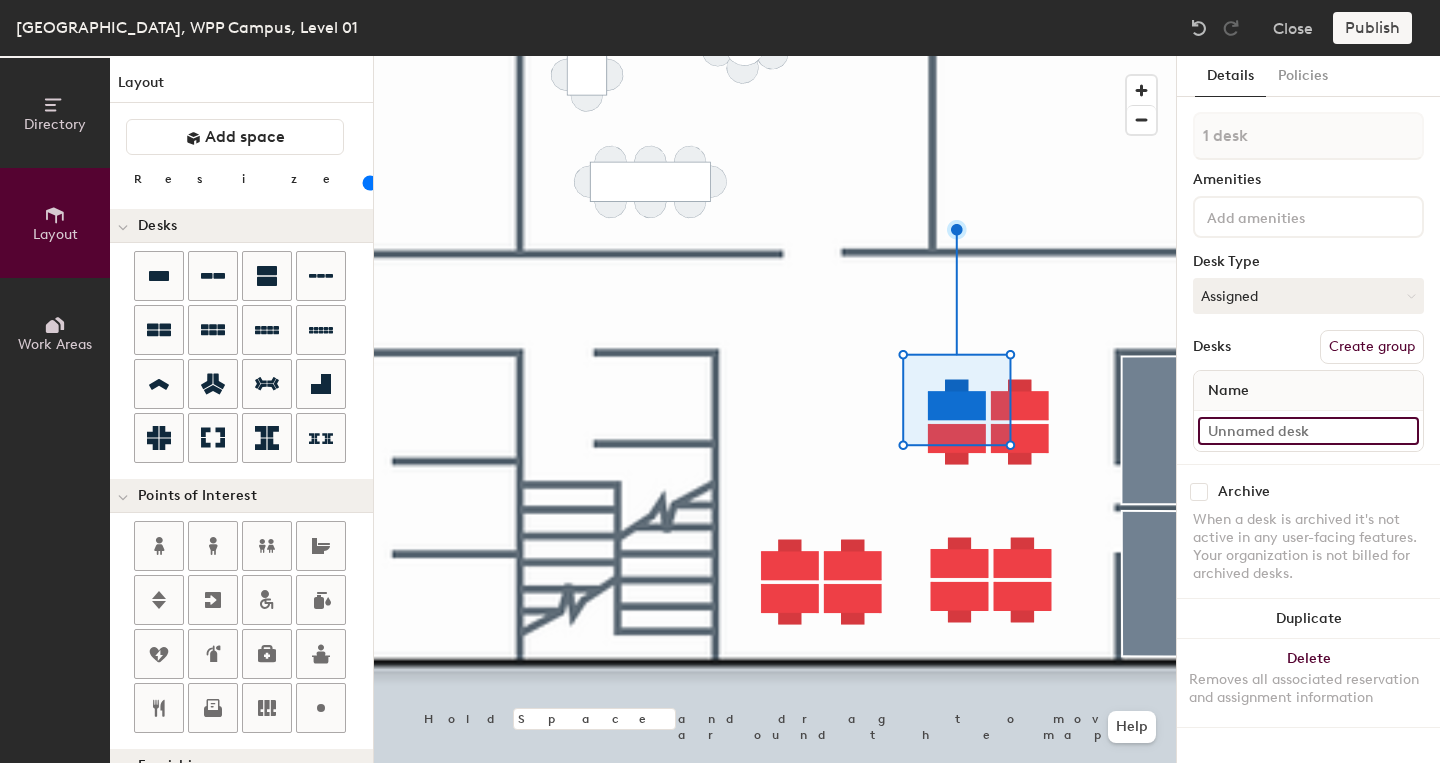 click 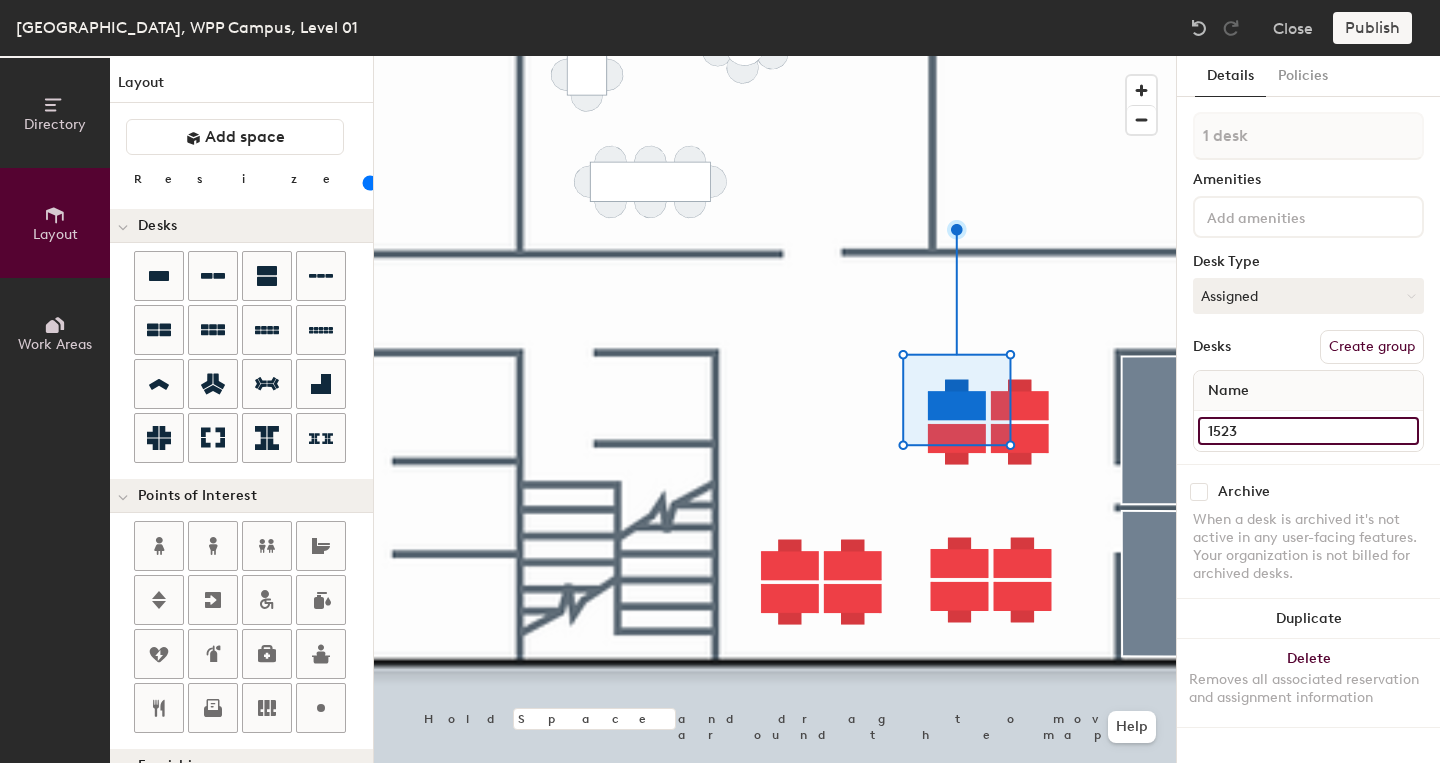 type on "1523" 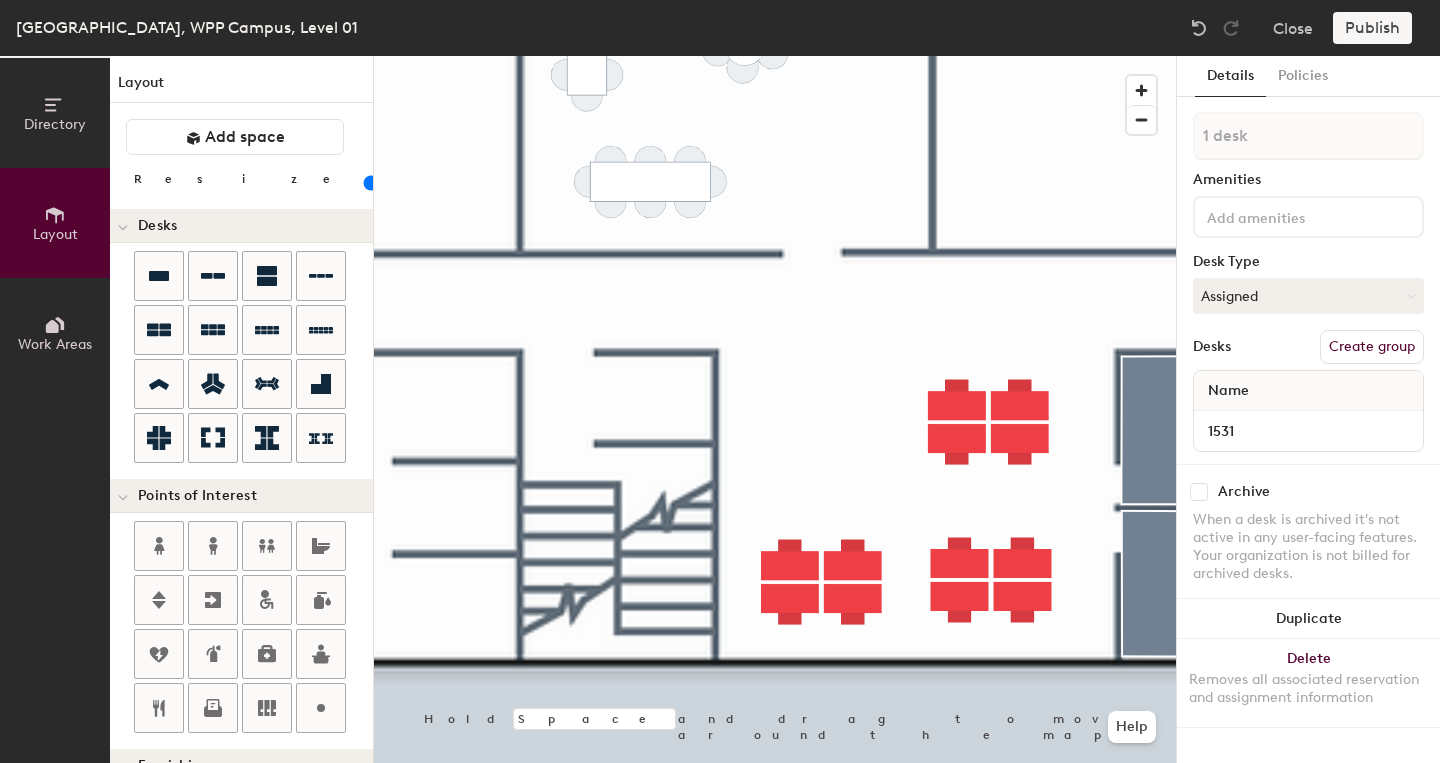 type on "40" 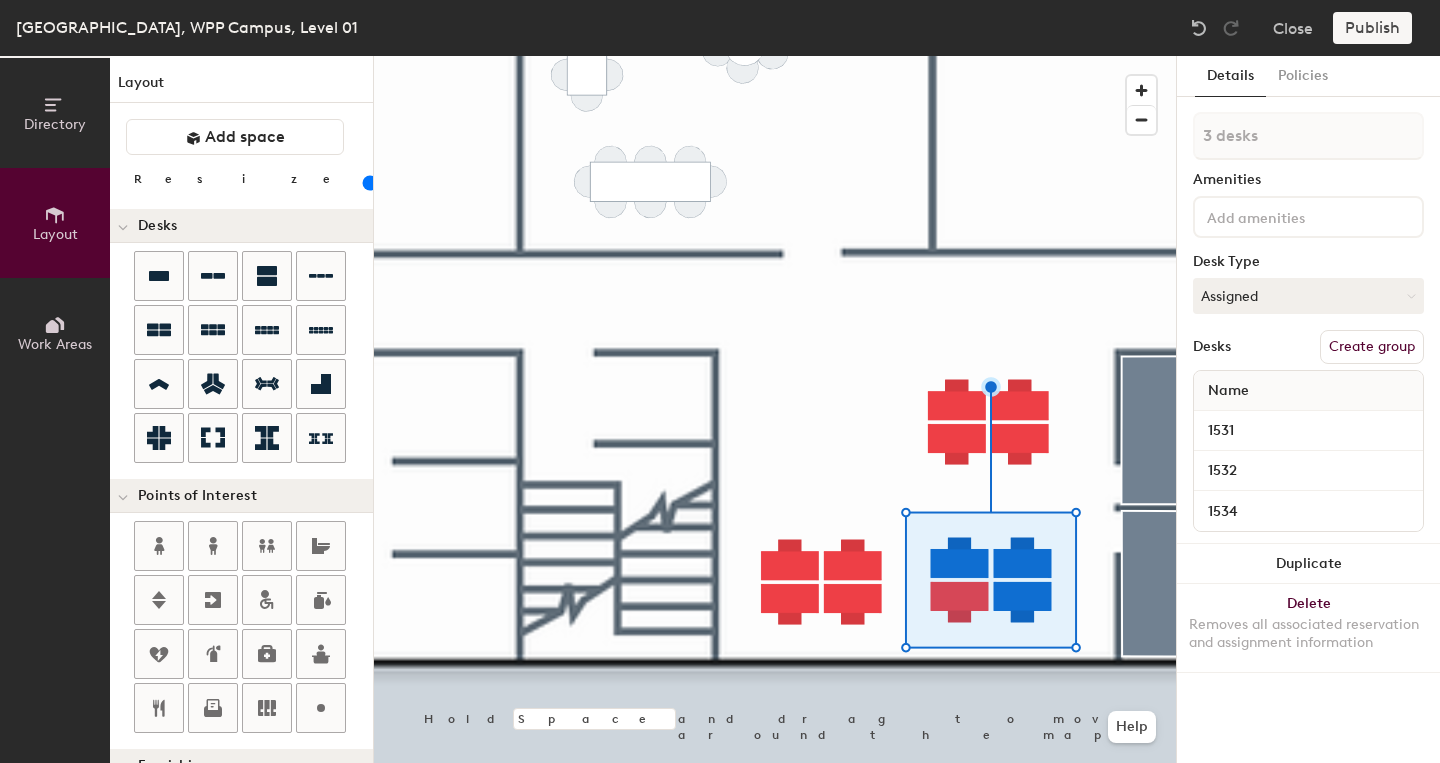 type on "4 desks" 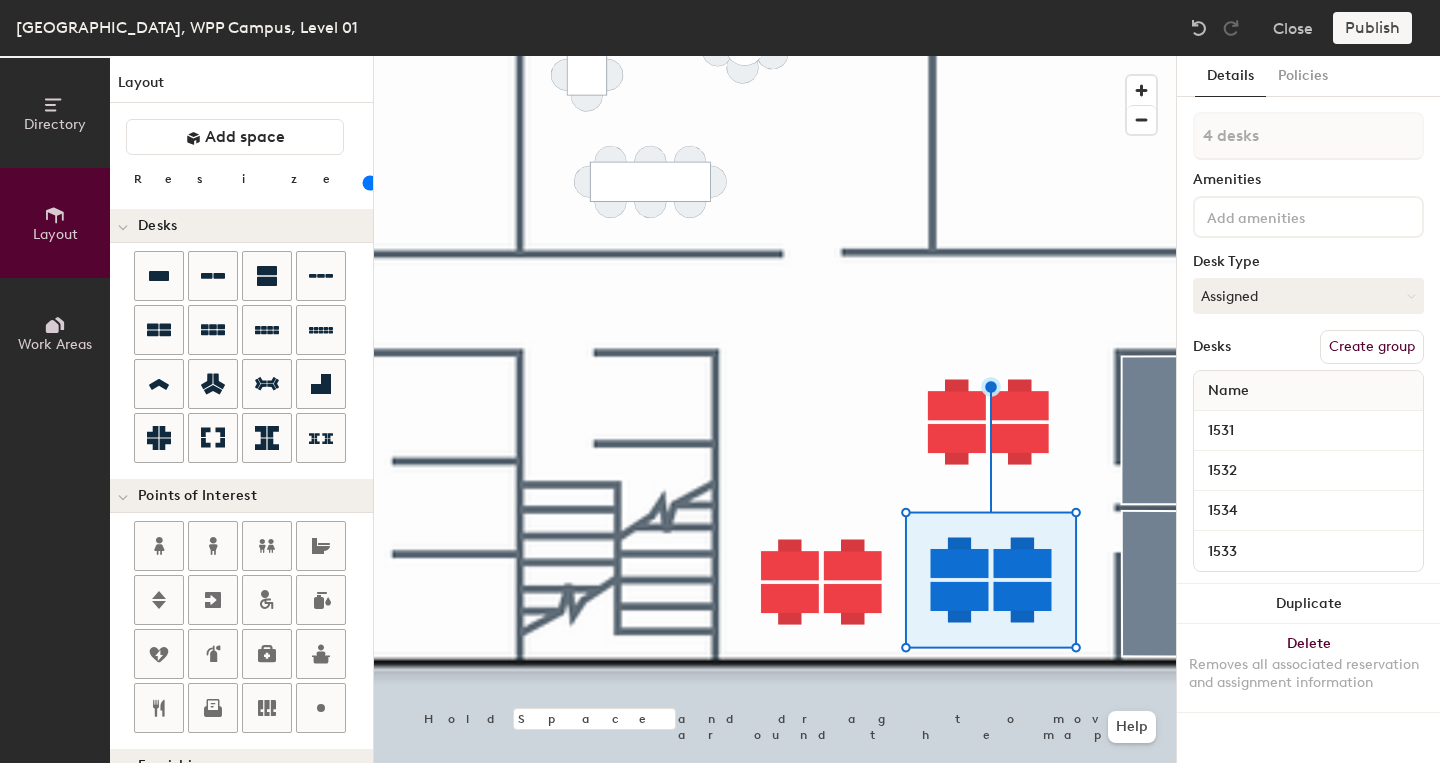 scroll, scrollTop: 0, scrollLeft: 0, axis: both 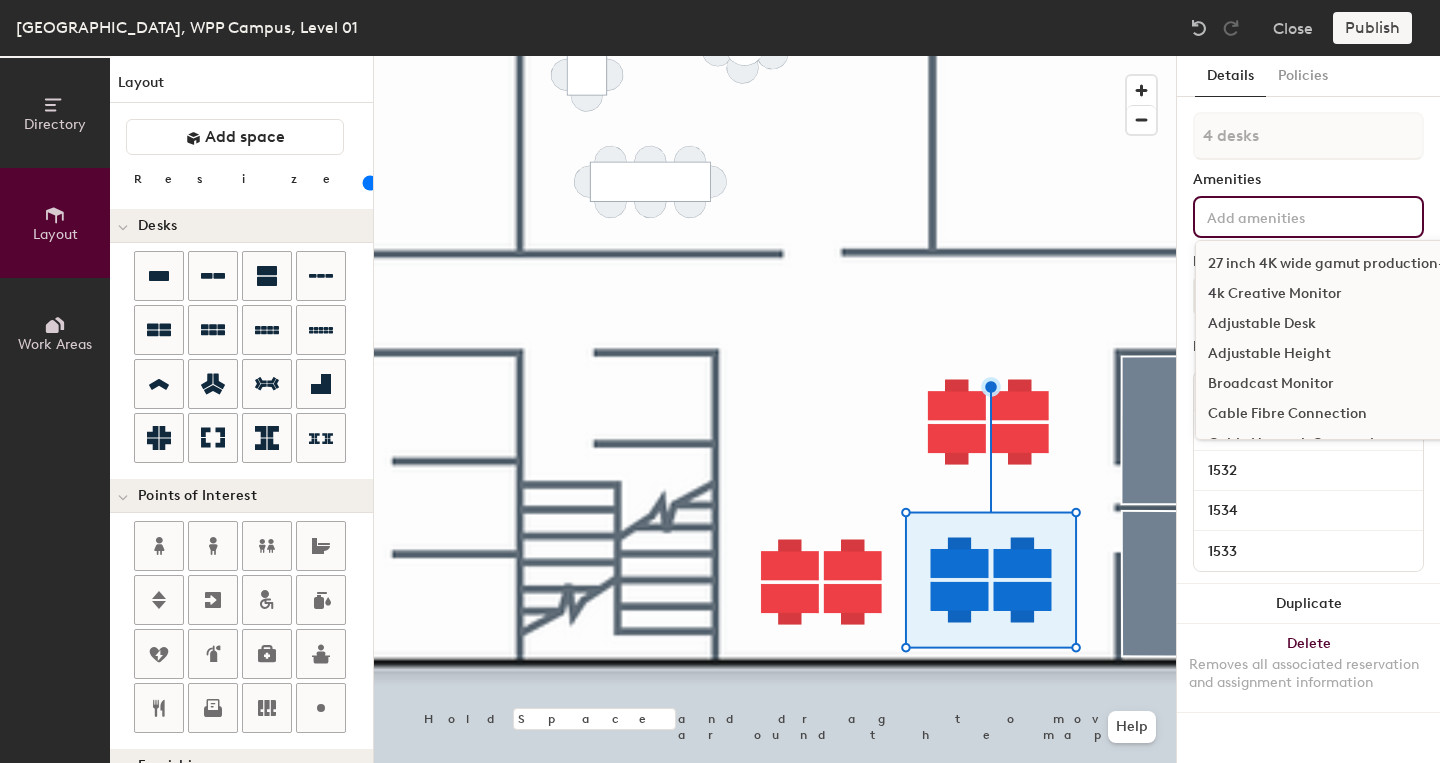 click on "Amenities" 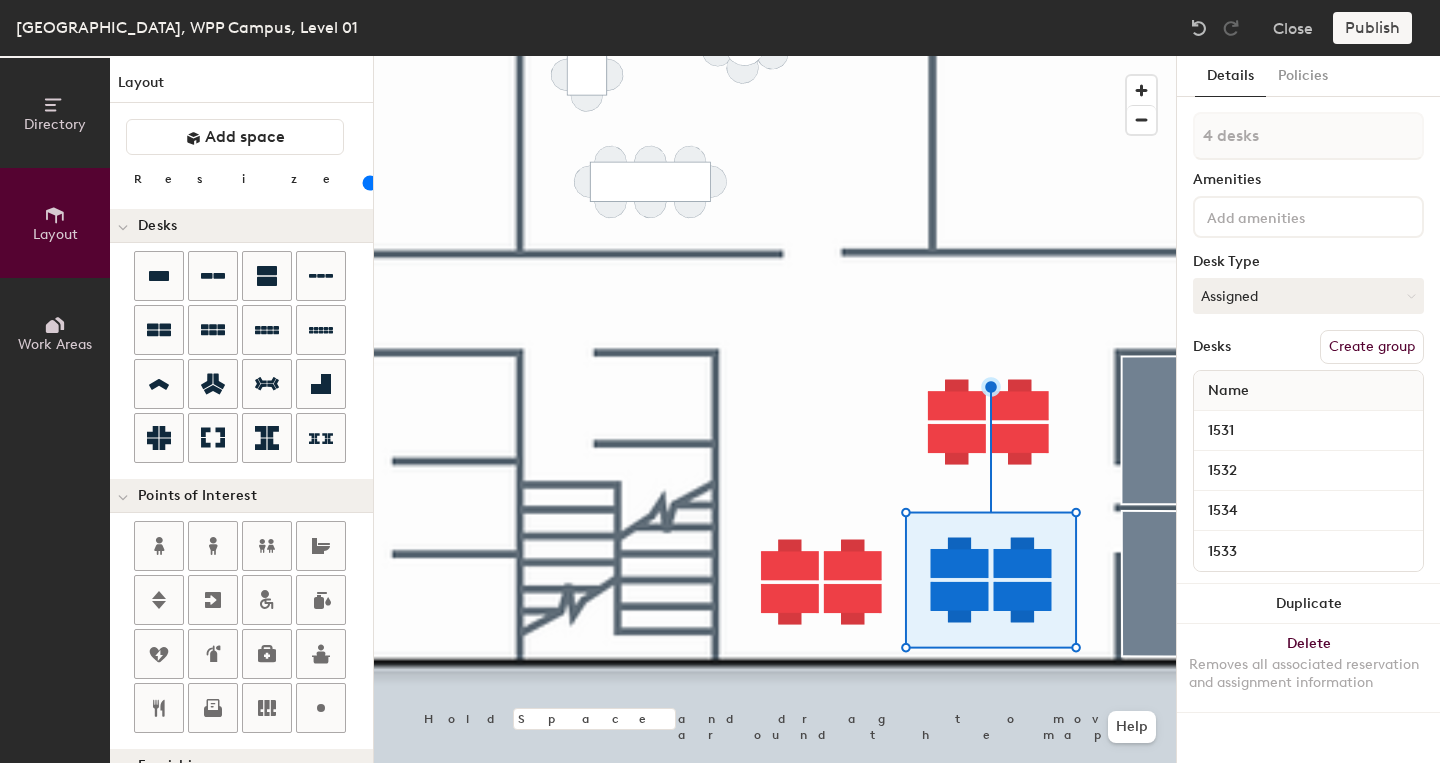 click on "Create group" 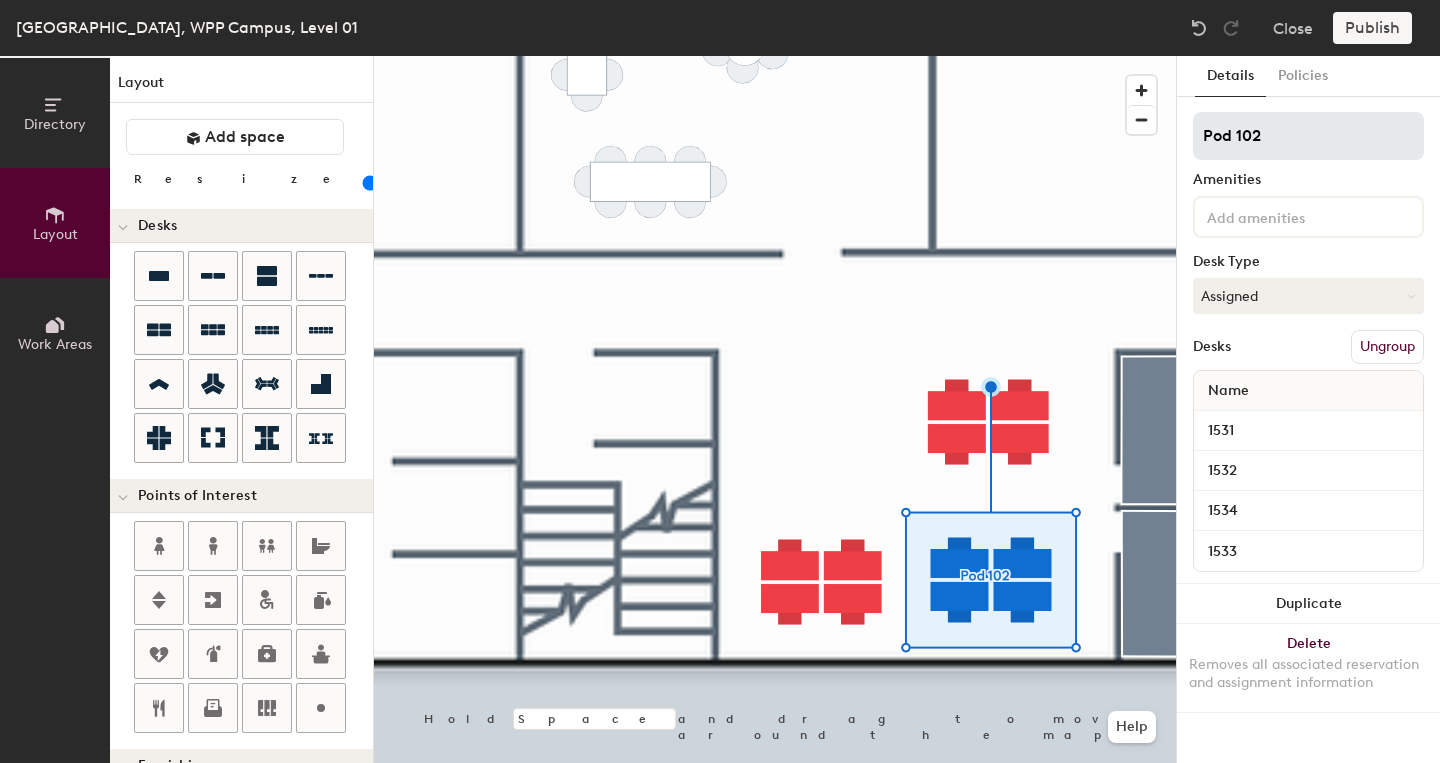 drag, startPoint x: 1273, startPoint y: 135, endPoint x: 1175, endPoint y: 127, distance: 98.32599 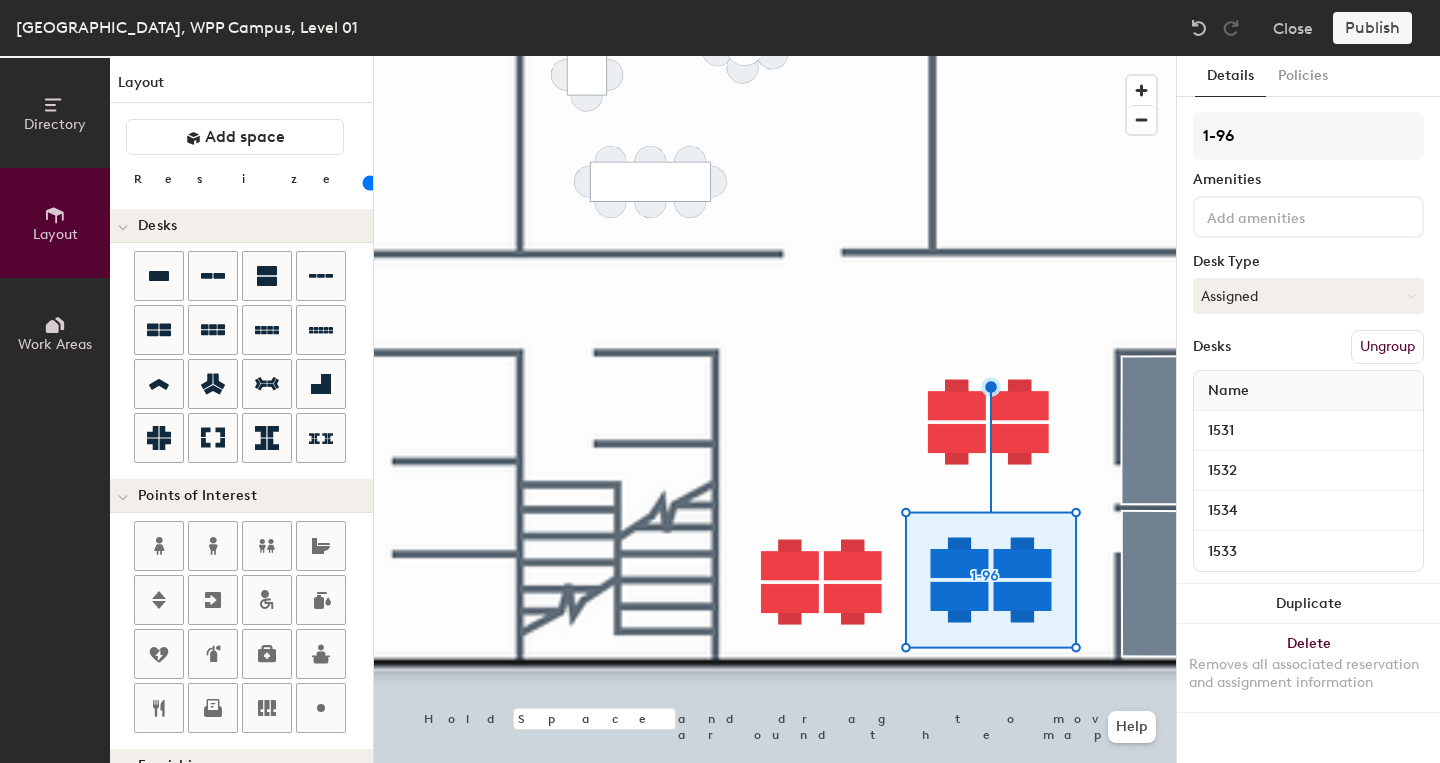 type on "1-96" 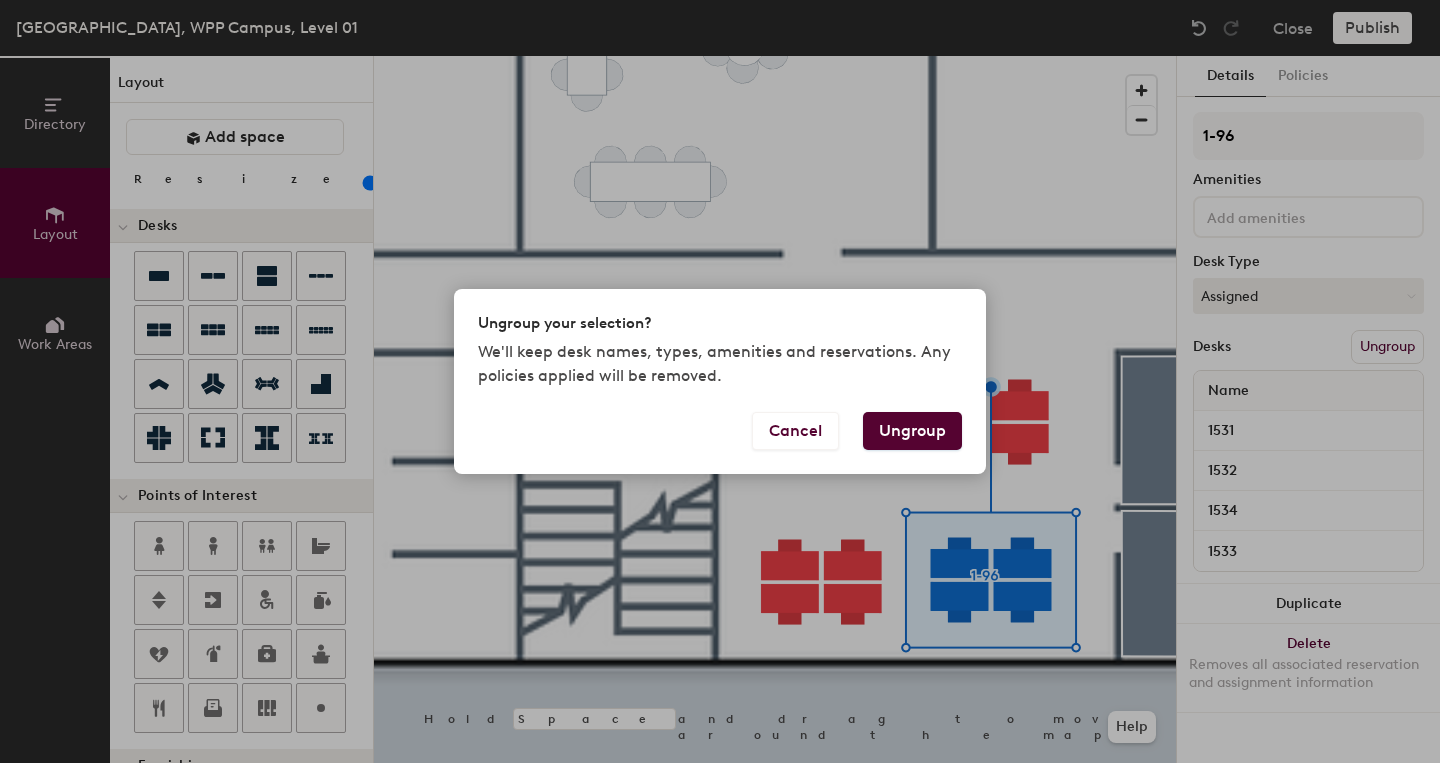 click on "Ungroup your selection? We'll keep desk names, types, amenities and reservations. Any policies applied will be removed. Cancel Ungroup" at bounding box center (720, 381) 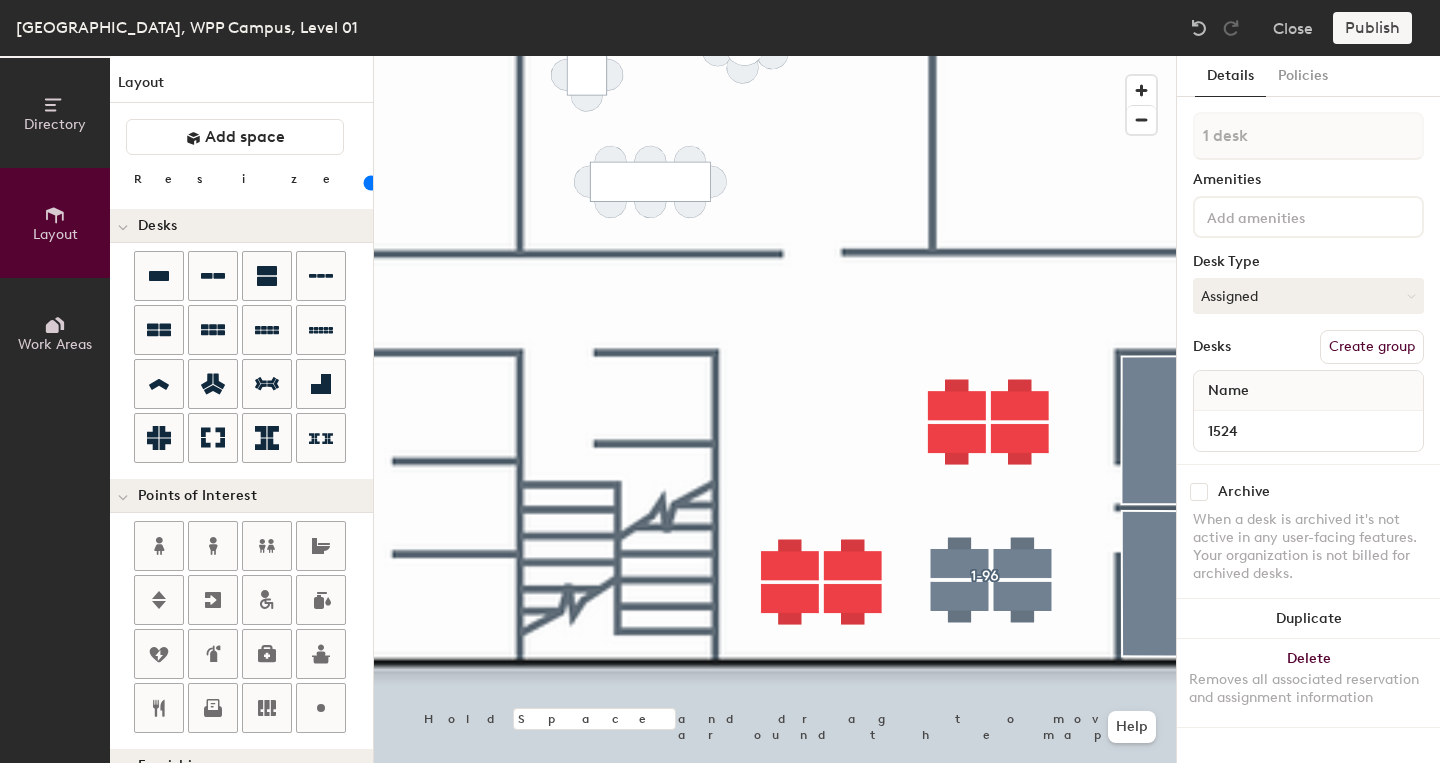 type on "40" 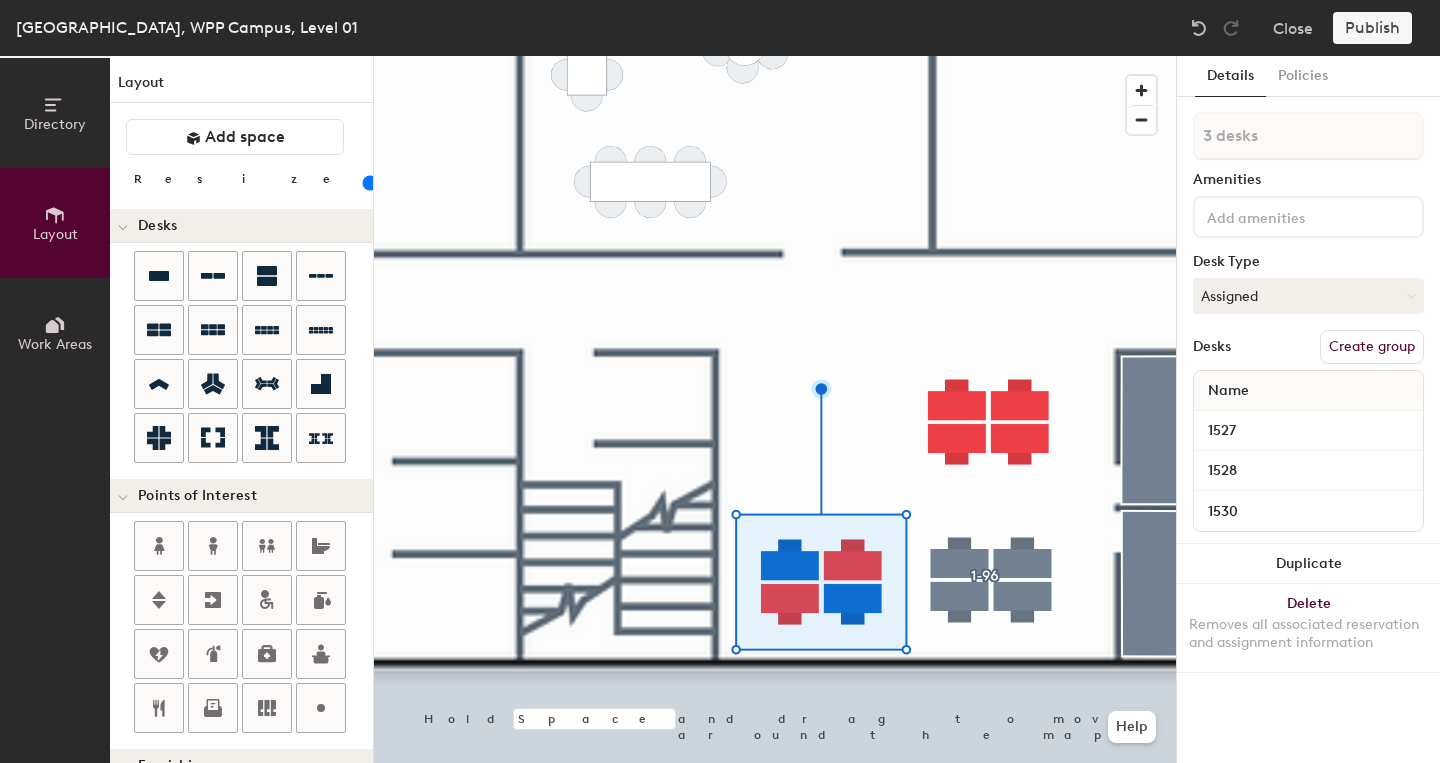 type on "4 desks" 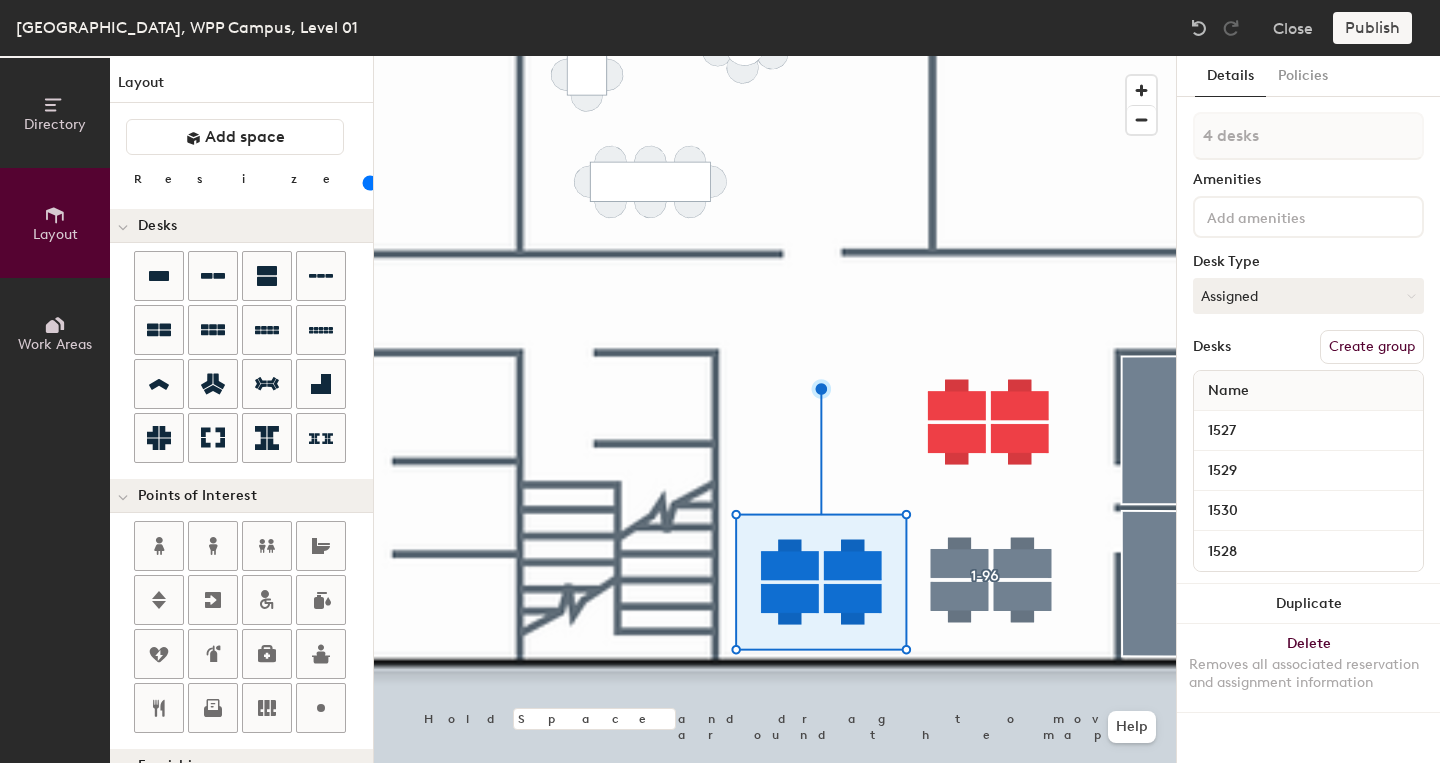 click 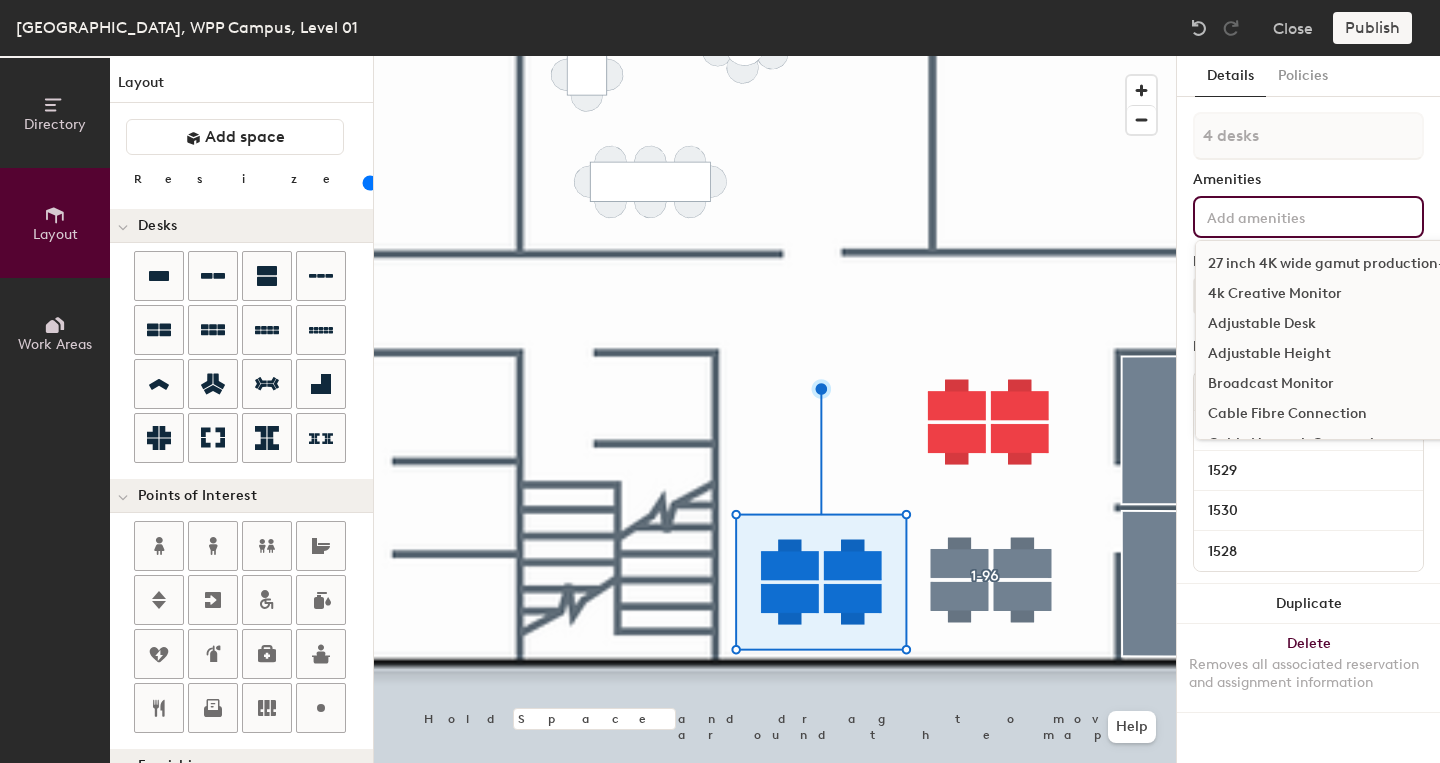 click on "4 desks Amenities 27 inch 4K wide gamut production-spec monitor 4k Creative Monitor Adjustable Desk Adjustable Height Broadcast Monitor Cable Fibre Connection Cable Network Connection Caro spirit Column Conference Phone Curved Monitor Dell Monitor Dell USB-C Docking Station Designer Monitor Dual Monitors Electric Car Charger End-cap Ergonomic Keyboard Tray Flatscreen Monitor Hand Sanitizer HDMI HDMI cable High-bar HP dock station iMac Interior Counter Seat Keyboard Laptop Stand Lenovo Think Pad Docking Station Mac Keyboard Mac Monitor Mac Mouse Mac Pro Tower Mac Studio Monitor Monitor with Thunderbolt connection Mouse No Monitor PC Keyboard PC Monitor Phone Qi Wireless Charger Rechargeable Station Speaker phone Standing Desk Studio Desk Studio Set-up Television (TV) Ultra-Wide Curved Universal Docking Station USB-C USB-C Dock USB-C Monitor VariDesk – Adjustable height desk Video Editing Webcam Window Seat WPP LEGAL ONLY Desk Type Assigned Desks Create group Name 1527 1529 1530 1528" 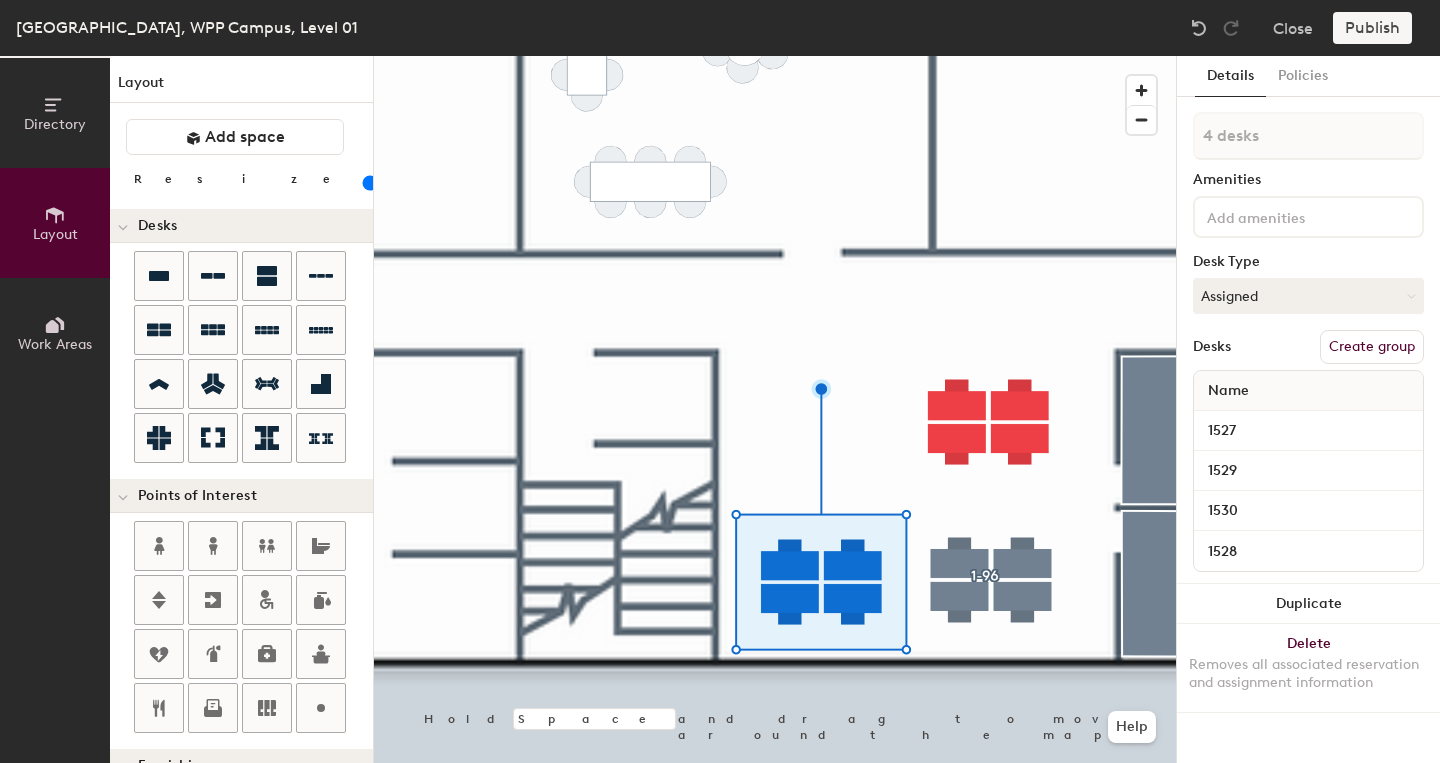 click on "Create group" 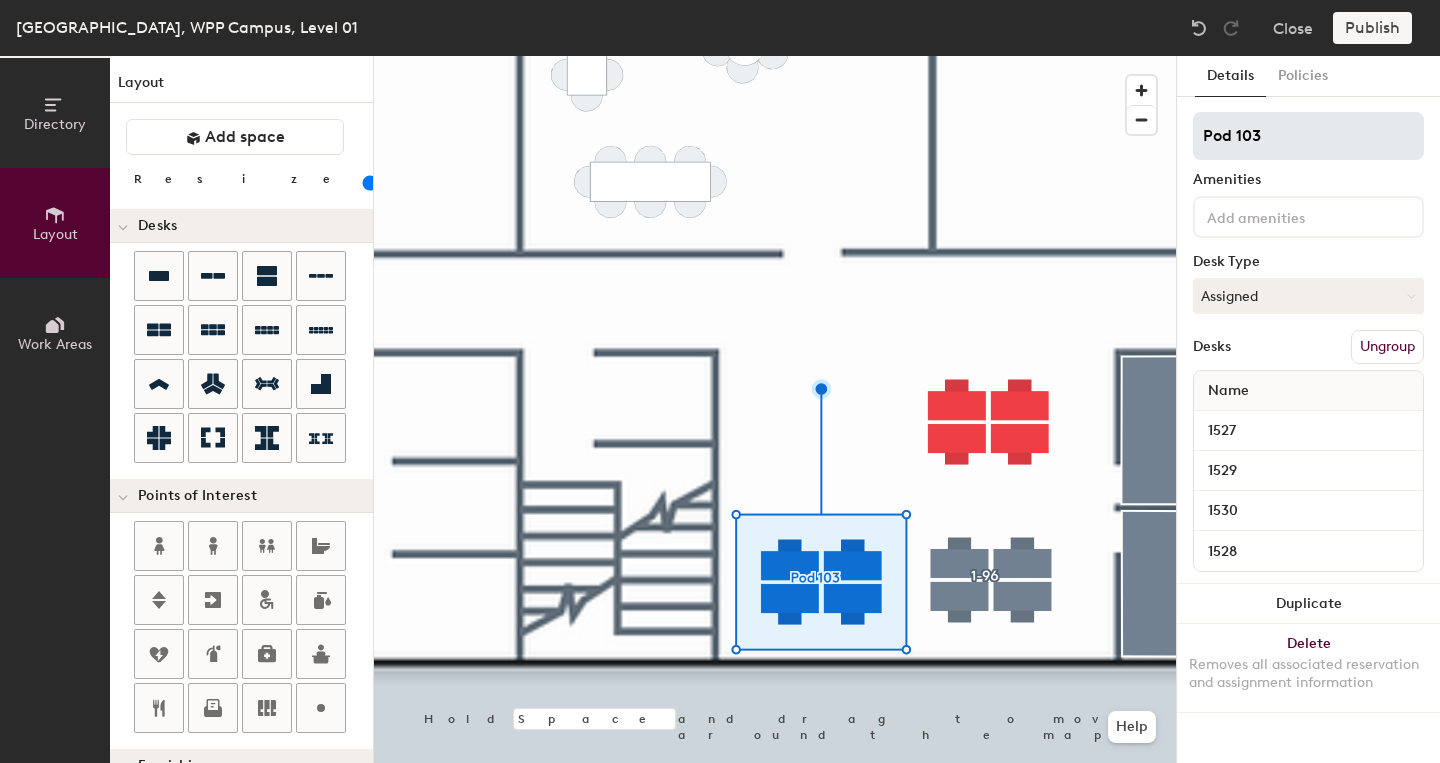 drag, startPoint x: 1295, startPoint y: 140, endPoint x: 1192, endPoint y: 139, distance: 103.00485 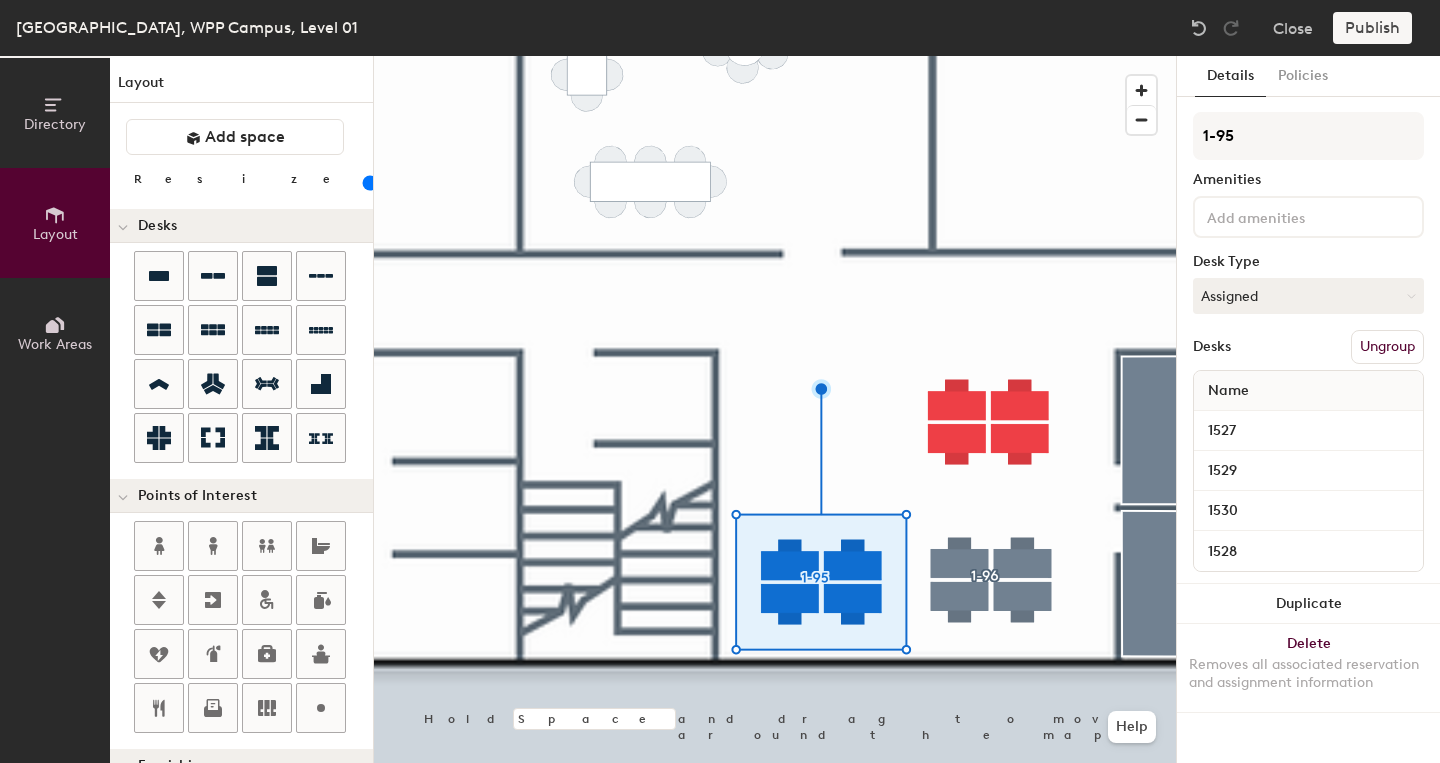 type on "1-95" 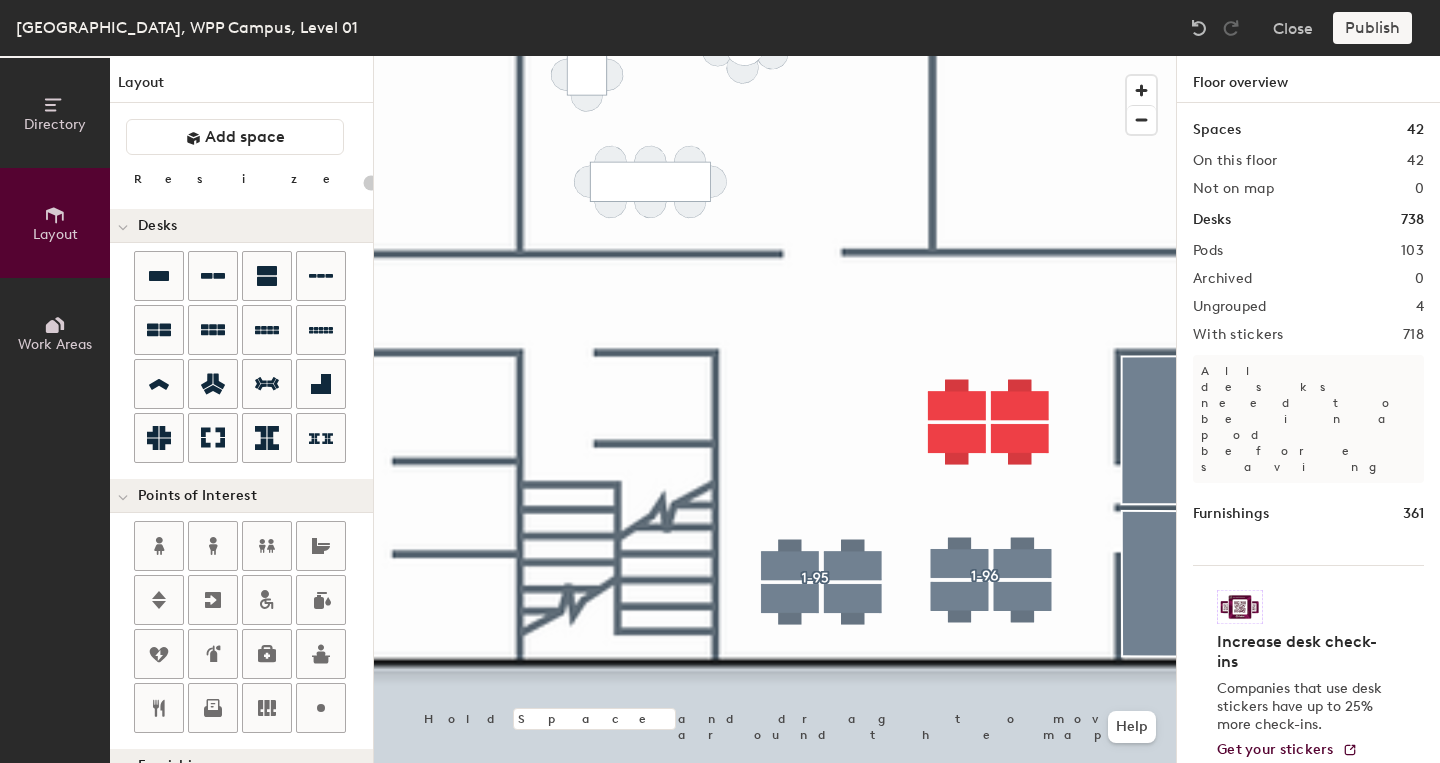 type on "40" 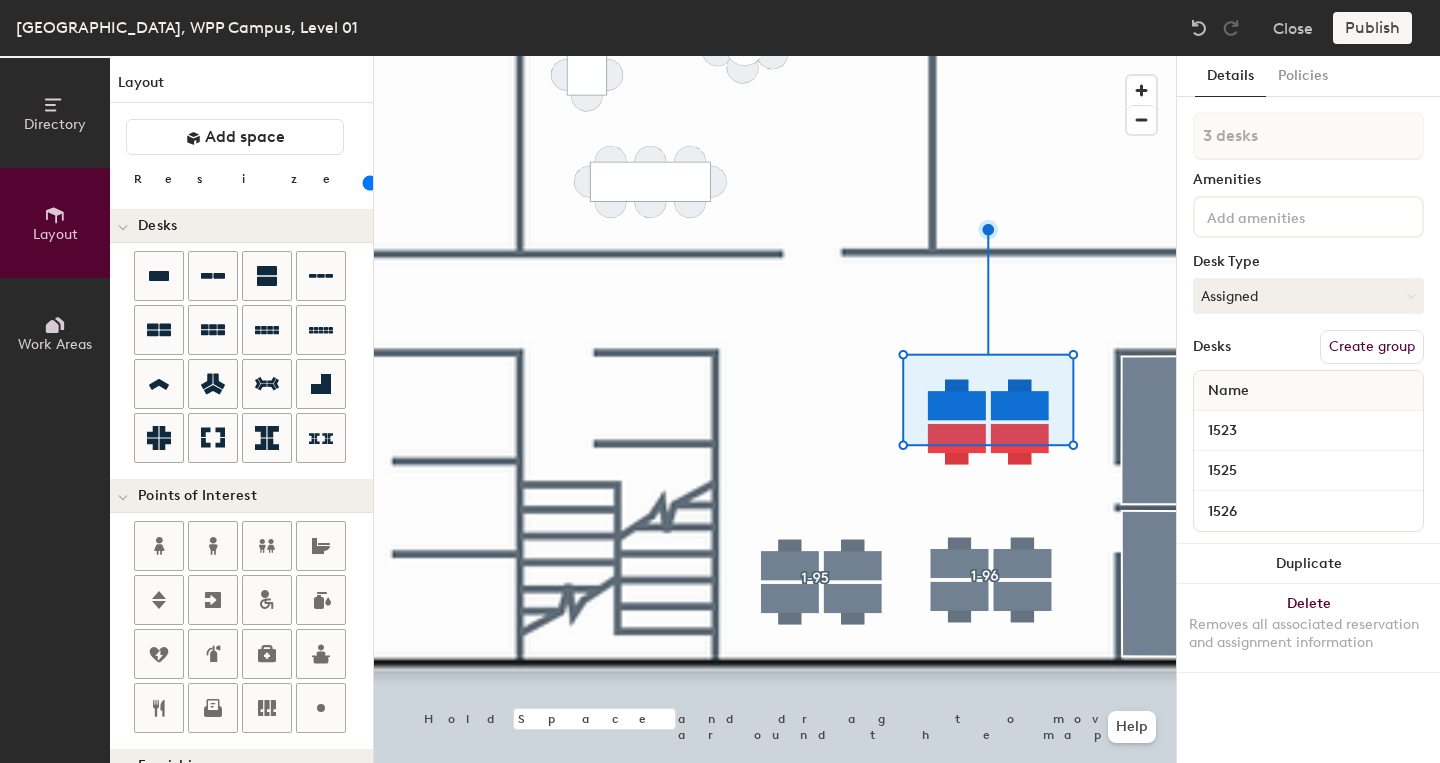 type on "4 desks" 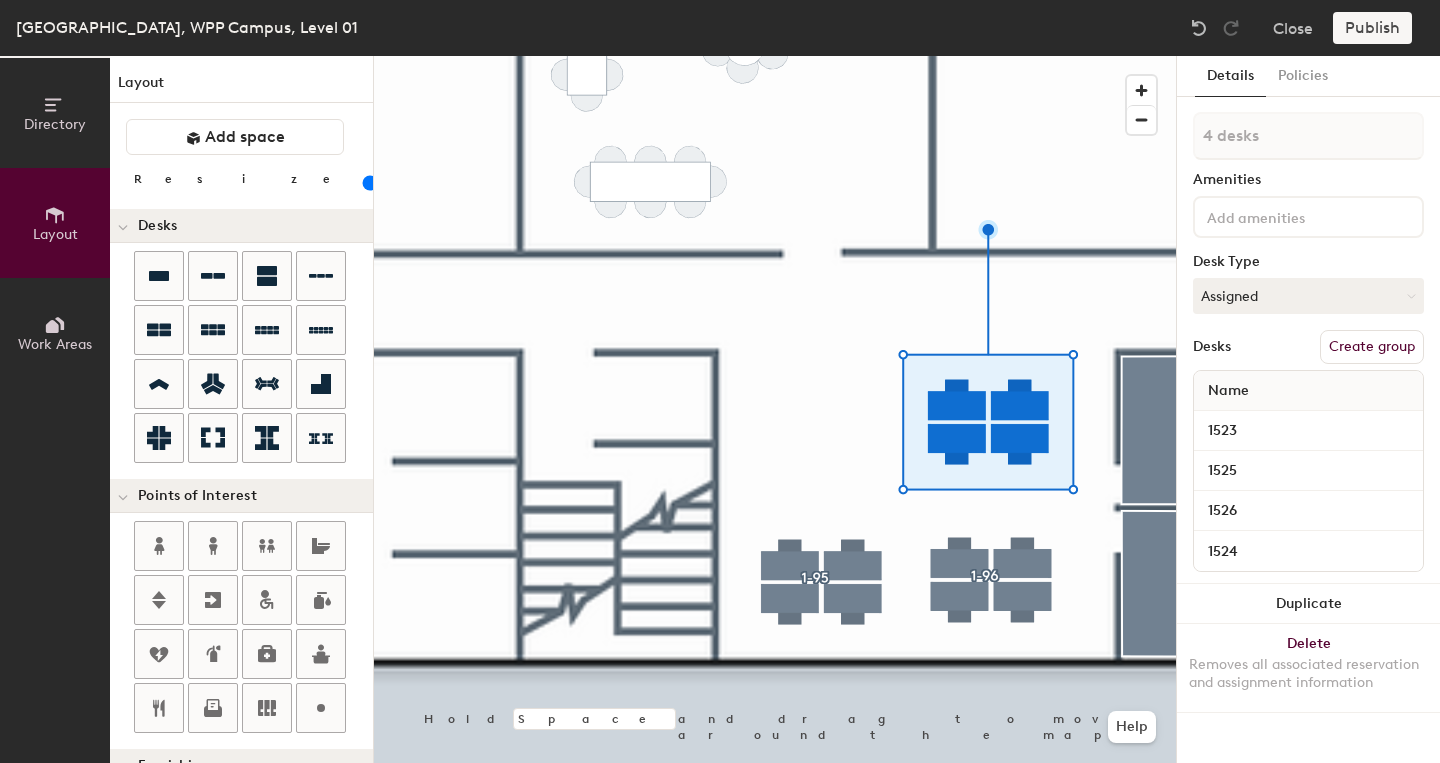 click on "Create group" 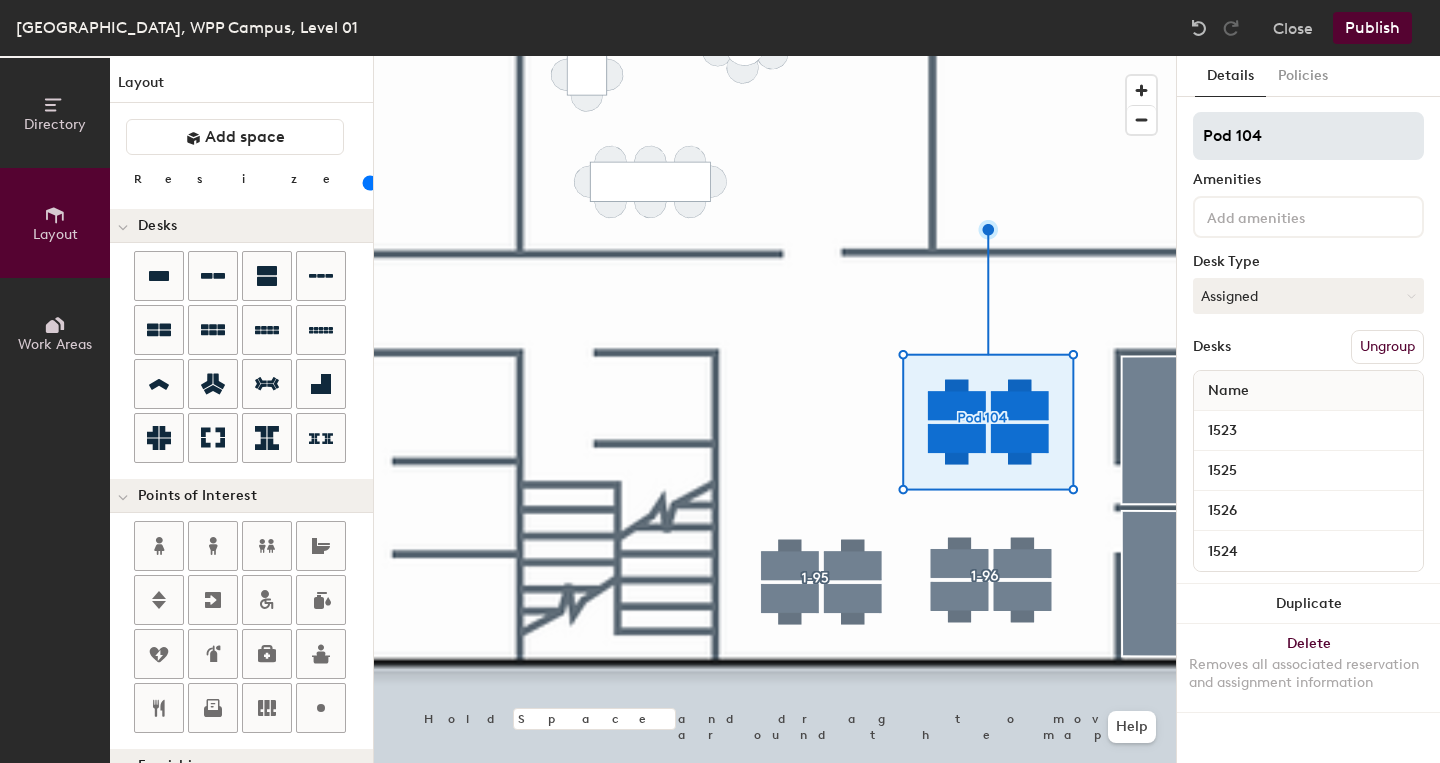 drag, startPoint x: 1321, startPoint y: 129, endPoint x: 1171, endPoint y: 134, distance: 150.08331 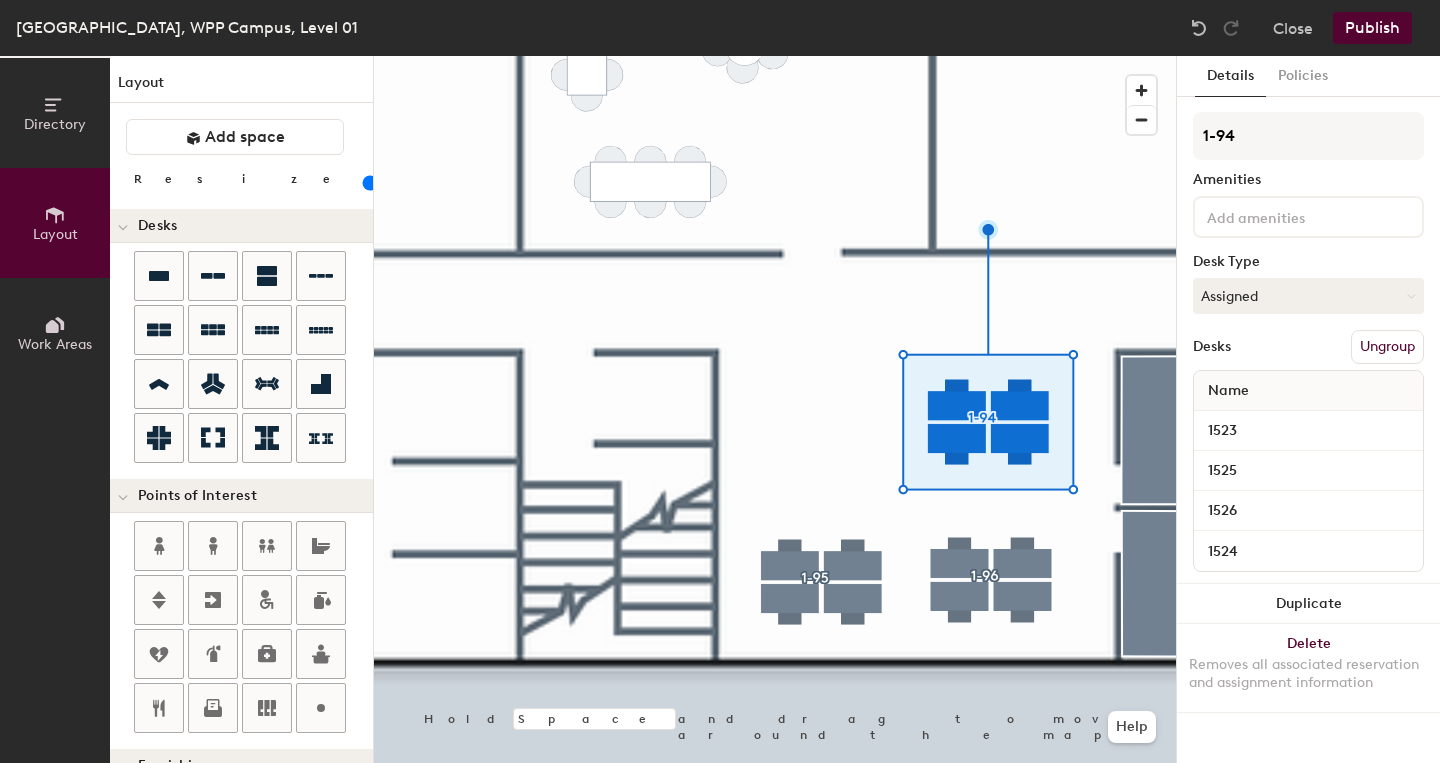type on "1-94" 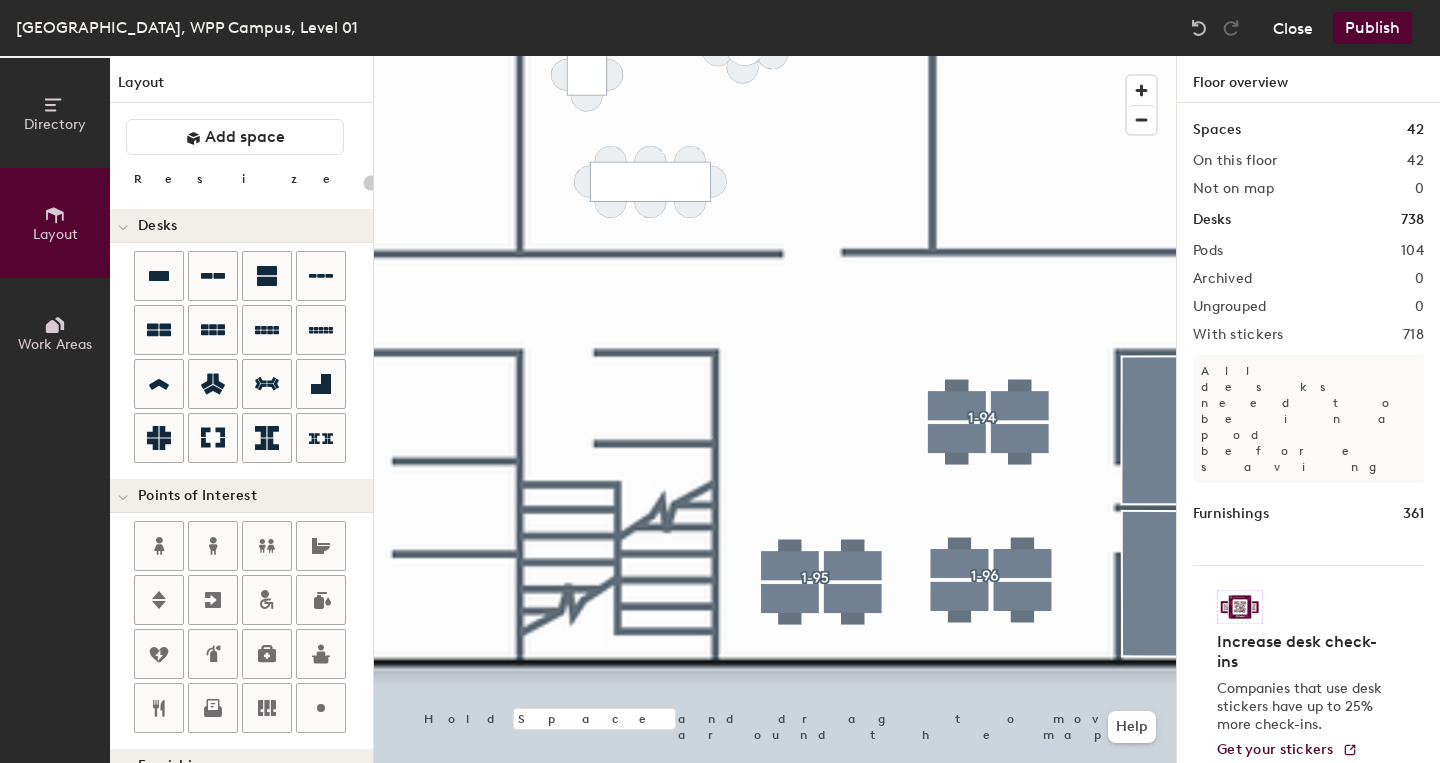 click on "Close" 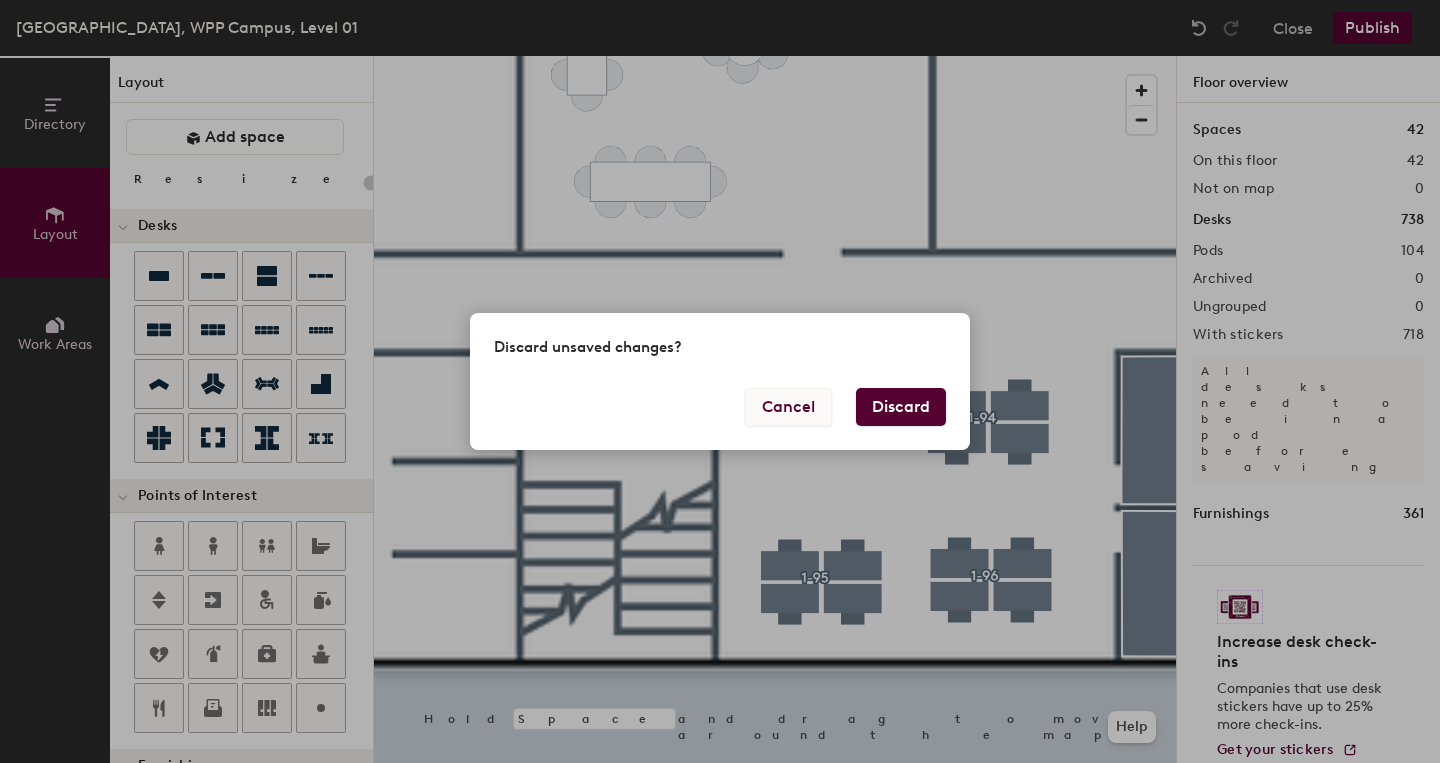 click on "Cancel" at bounding box center [788, 407] 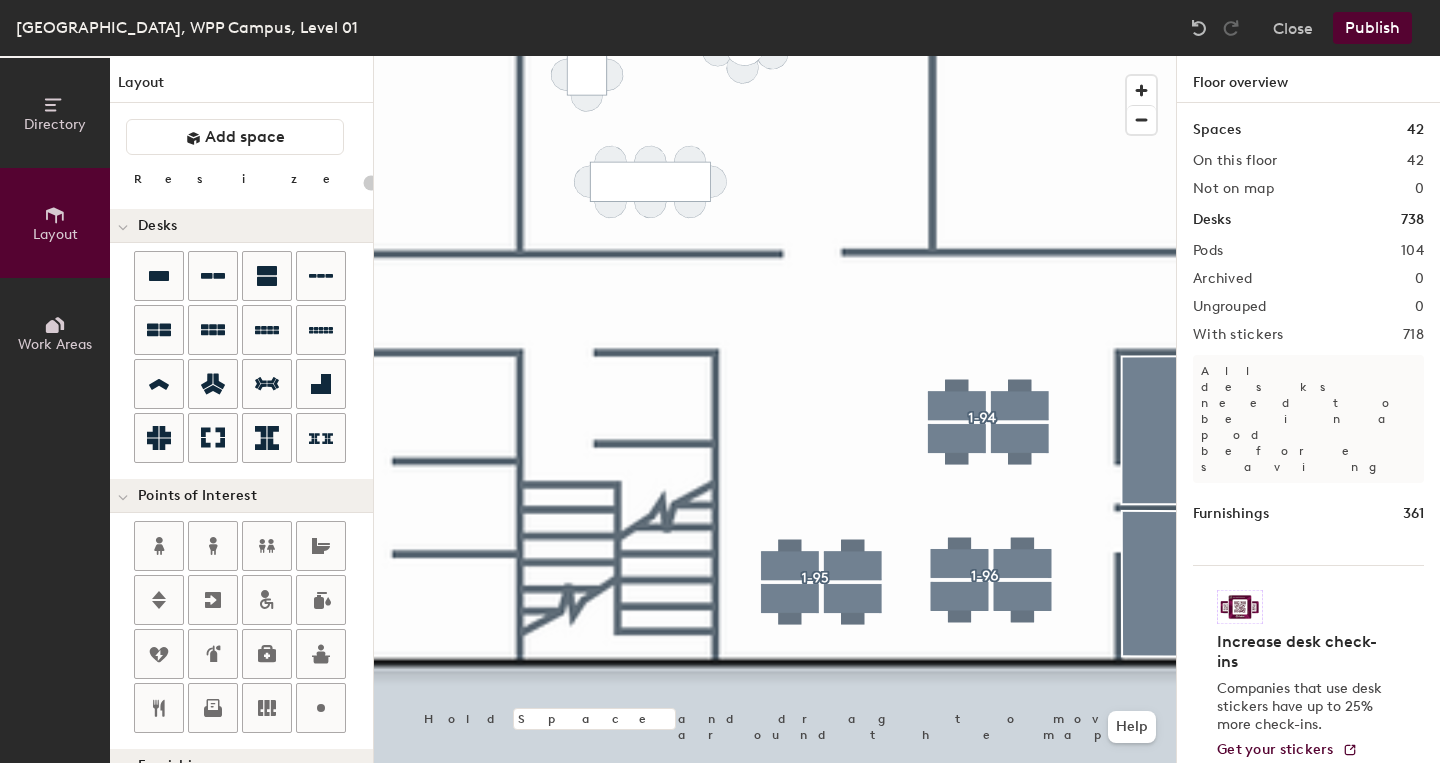 click on "Publish" 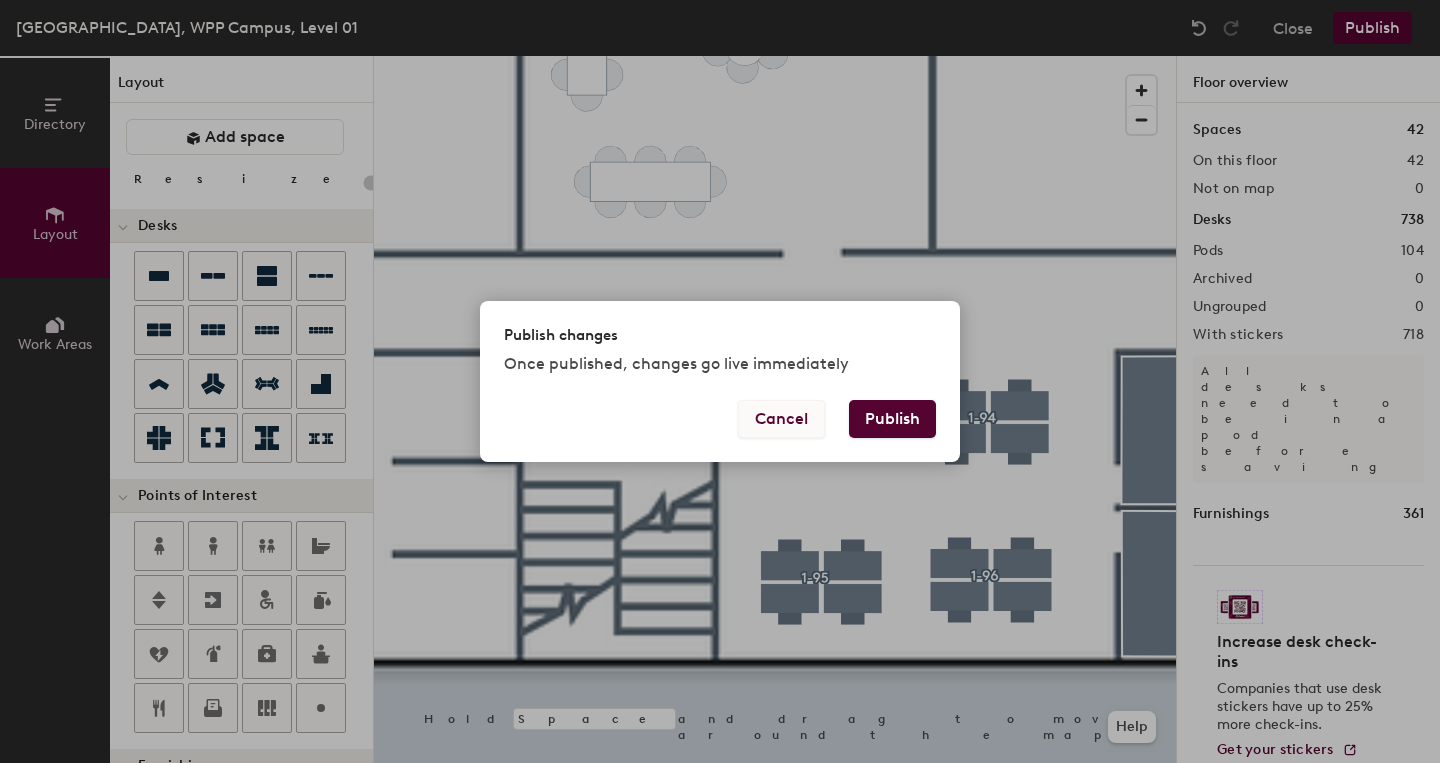click on "Cancel" at bounding box center [781, 419] 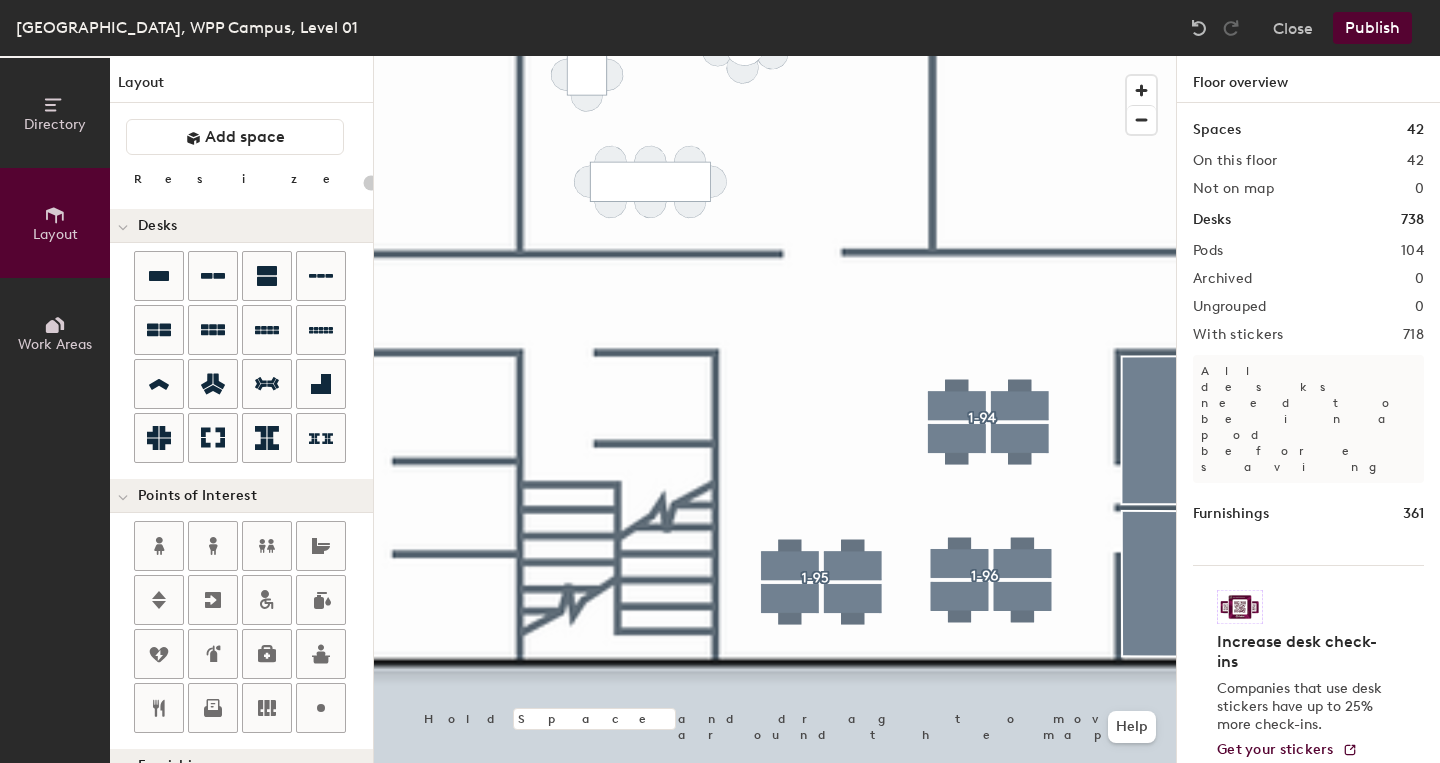 type on "40" 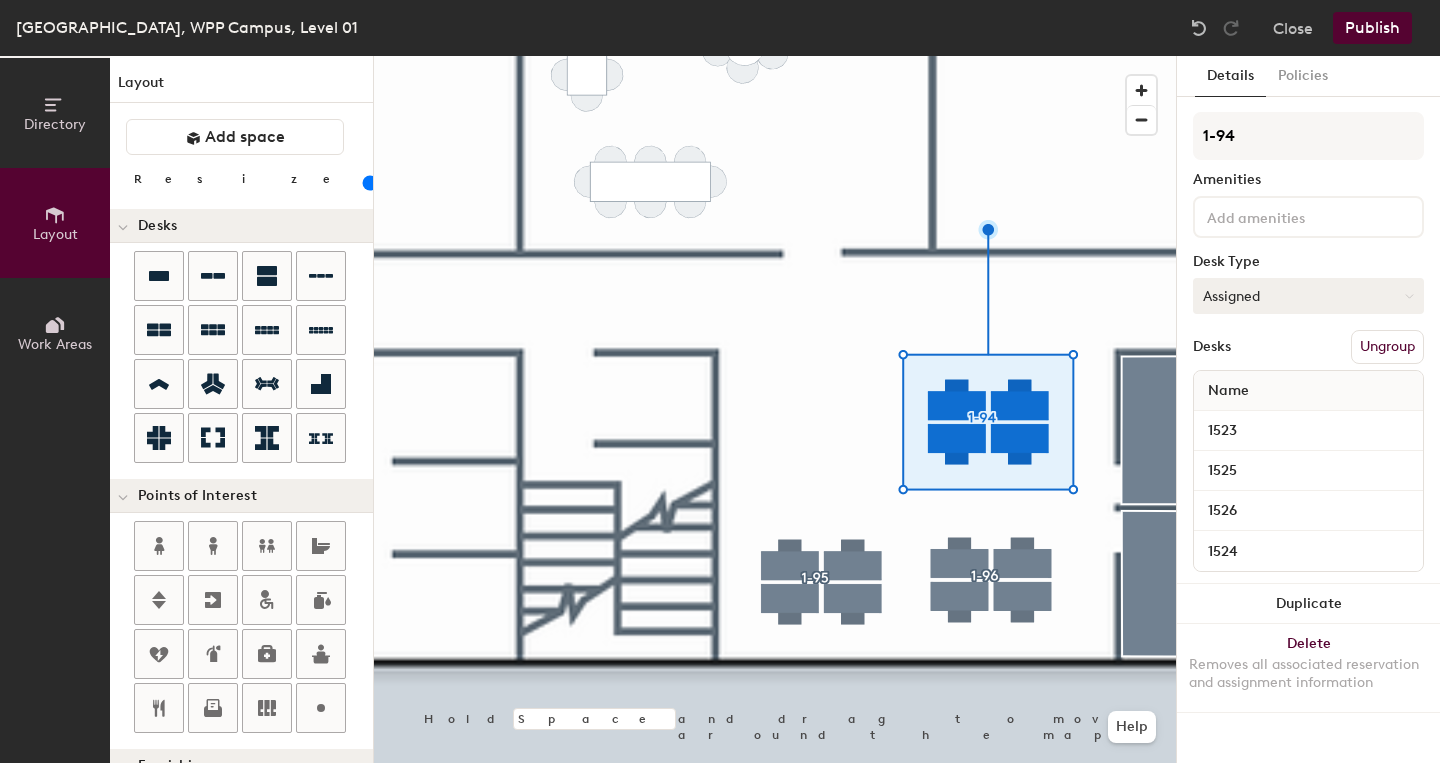 click on "Assigned" 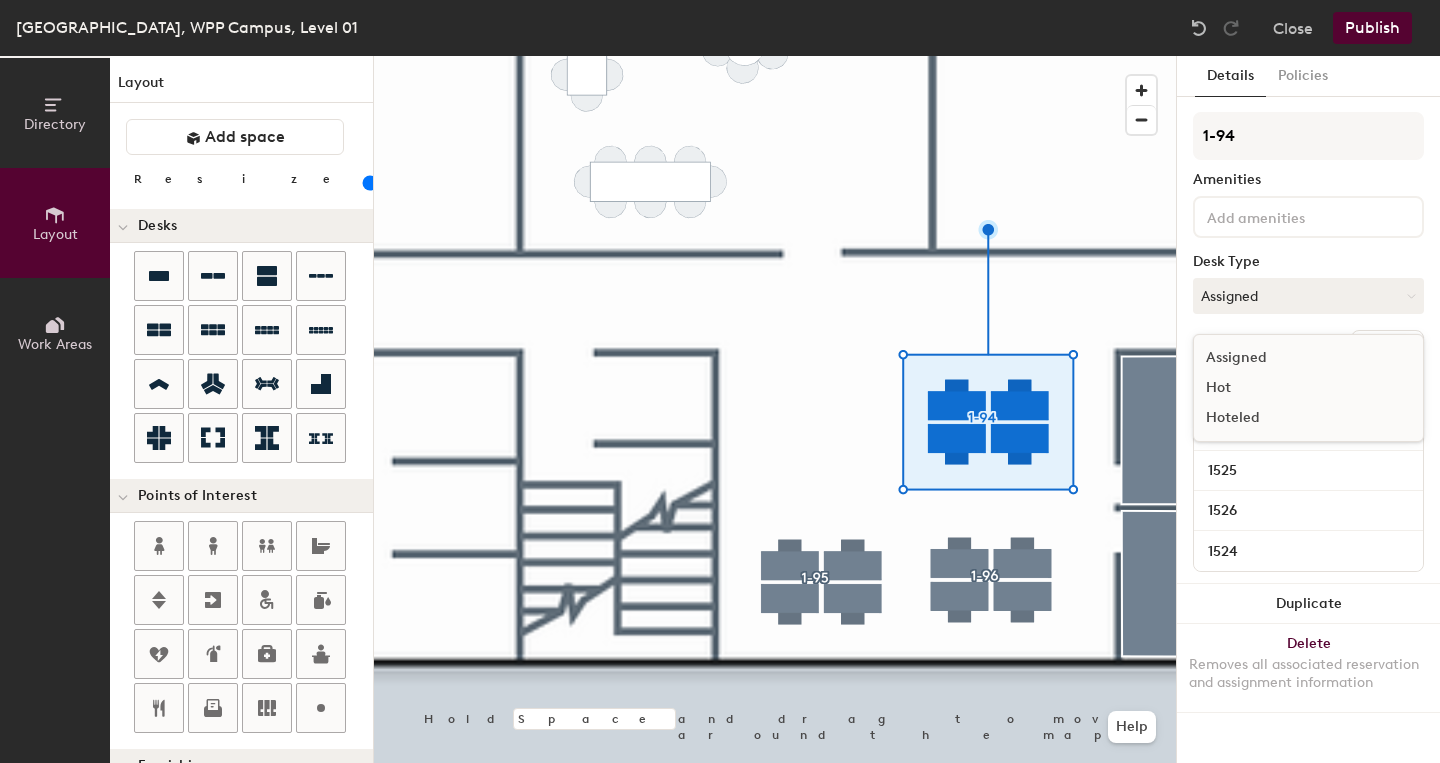 click on "Assigned" 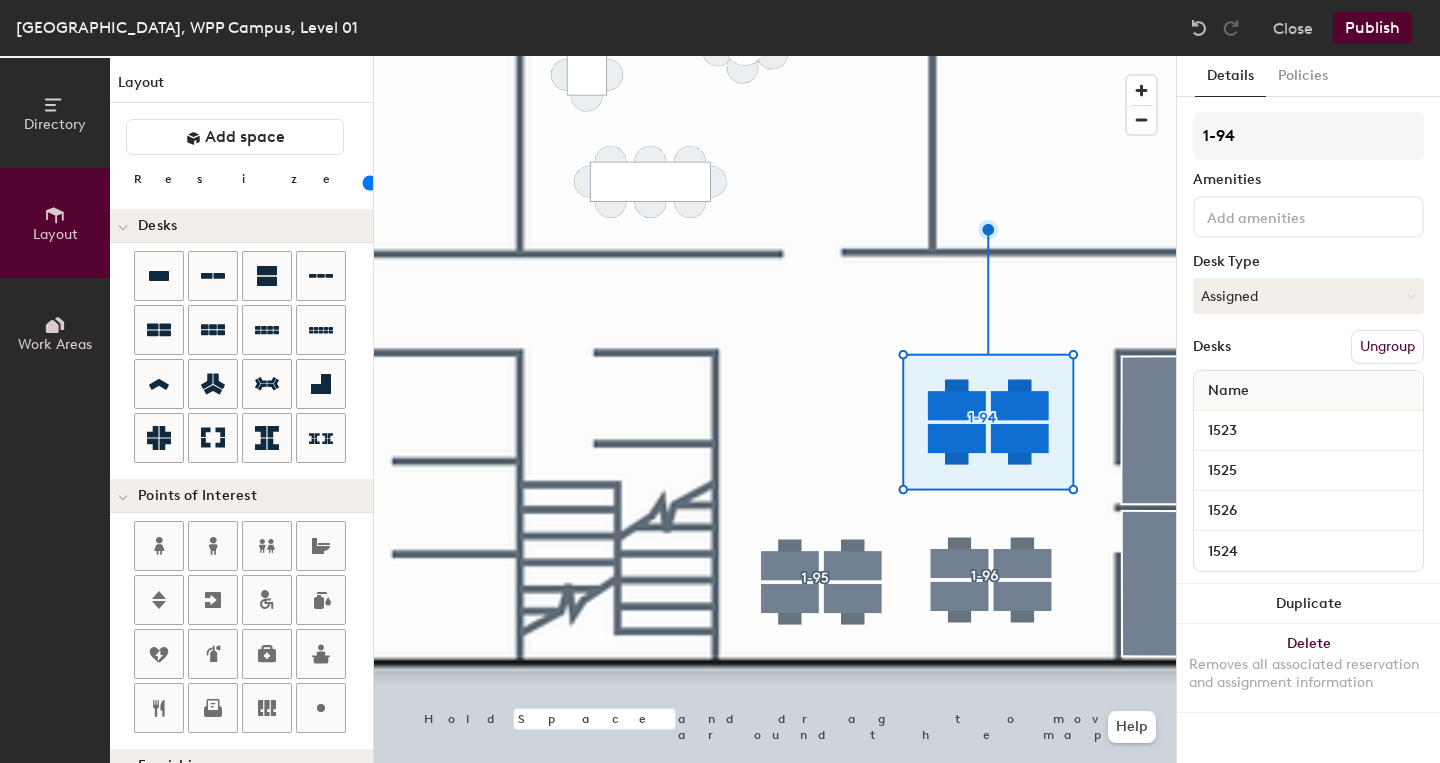 click on "Publish" 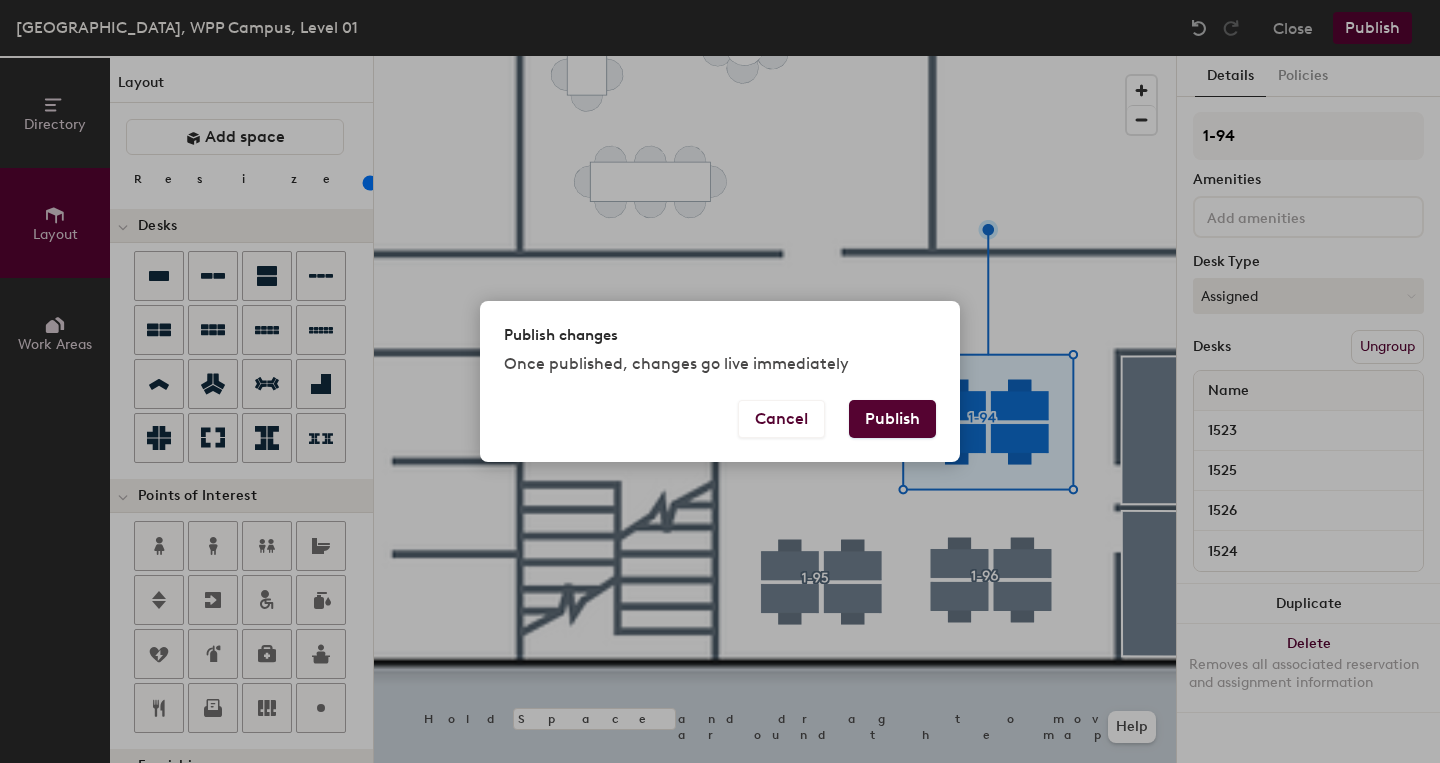 type 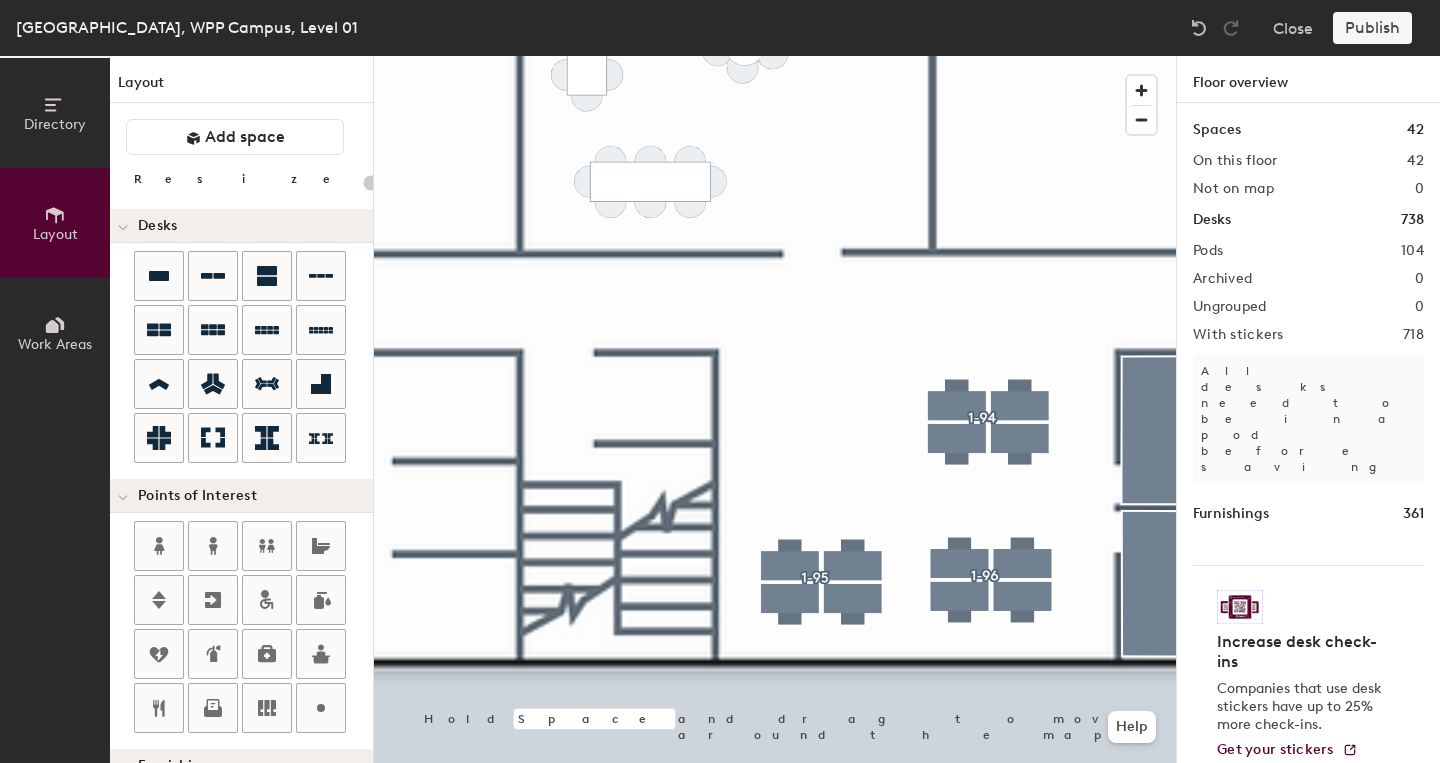 type on "20" 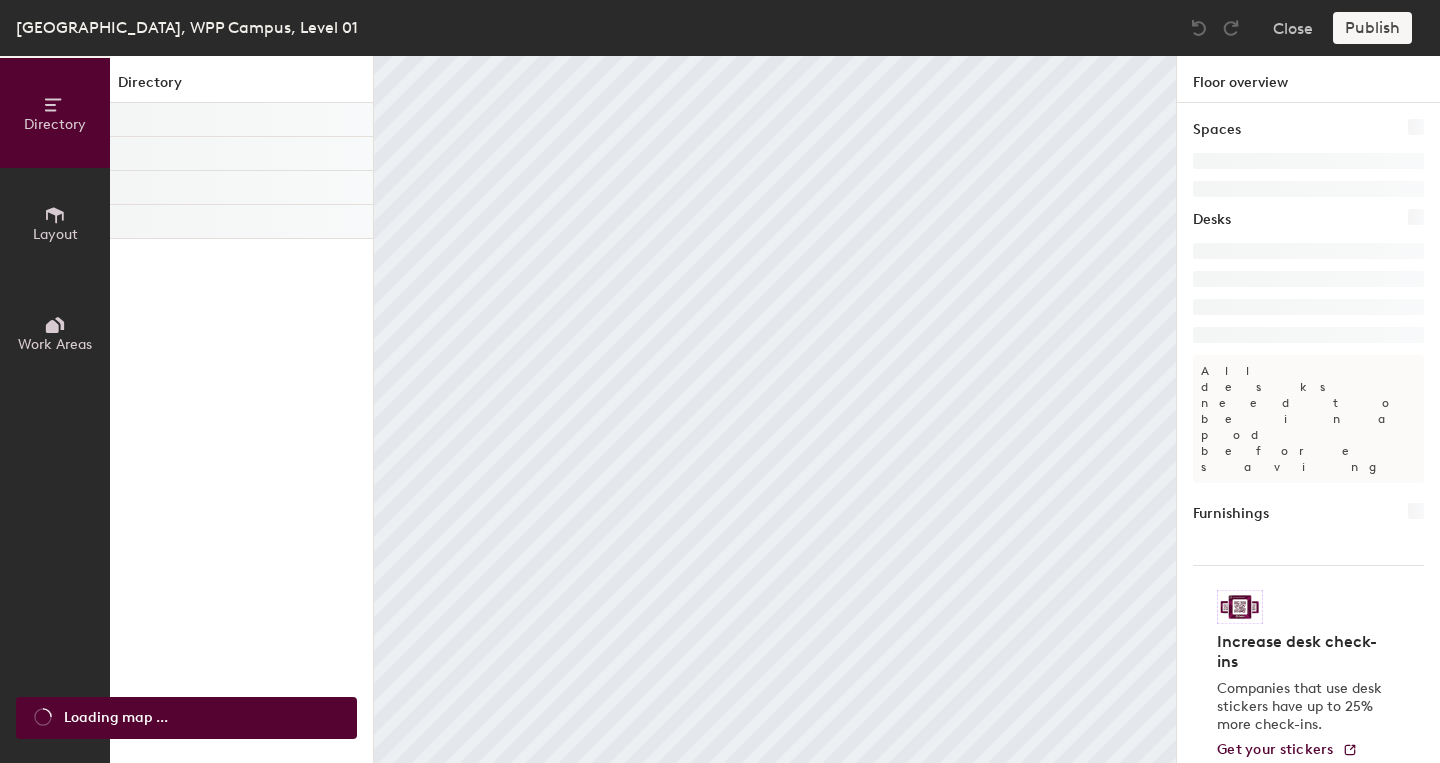 scroll, scrollTop: 0, scrollLeft: 0, axis: both 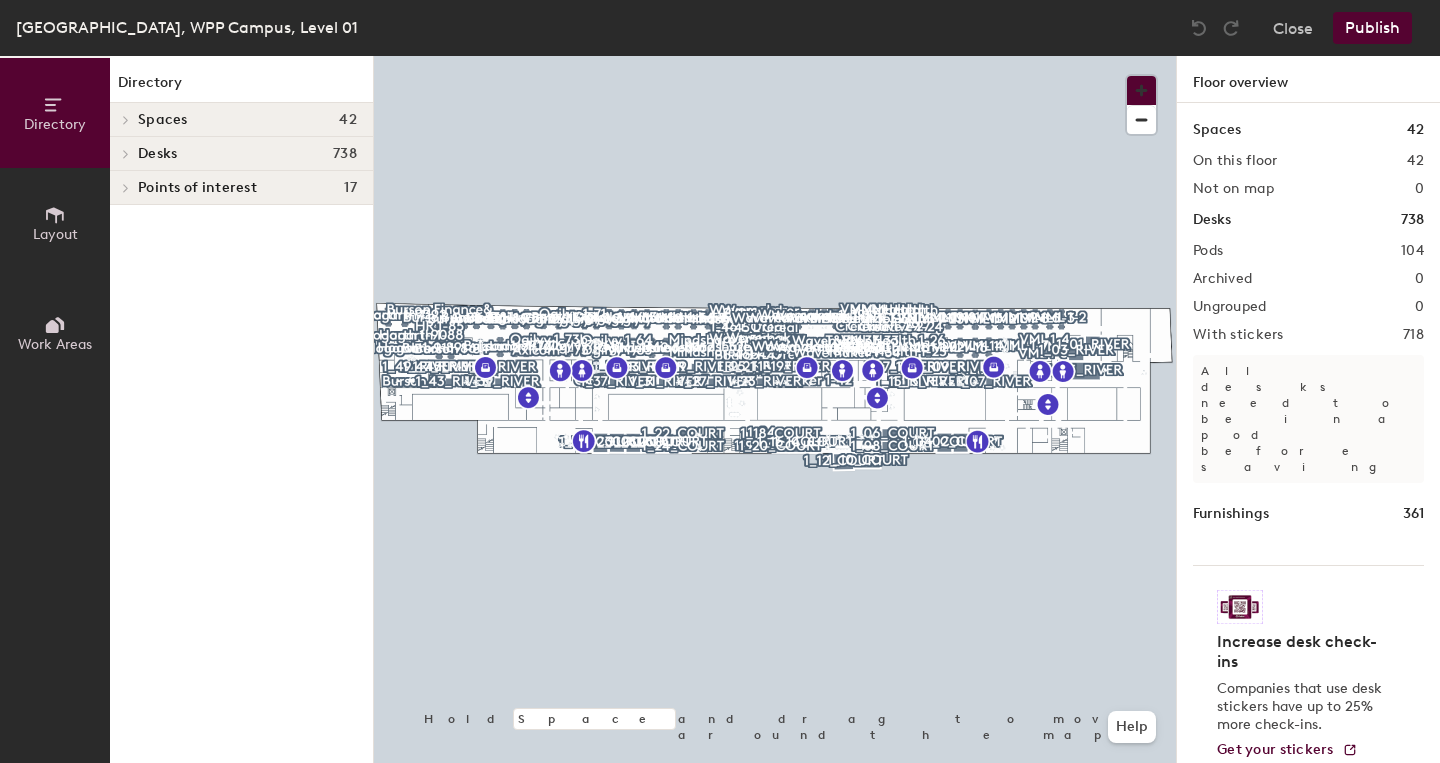 click 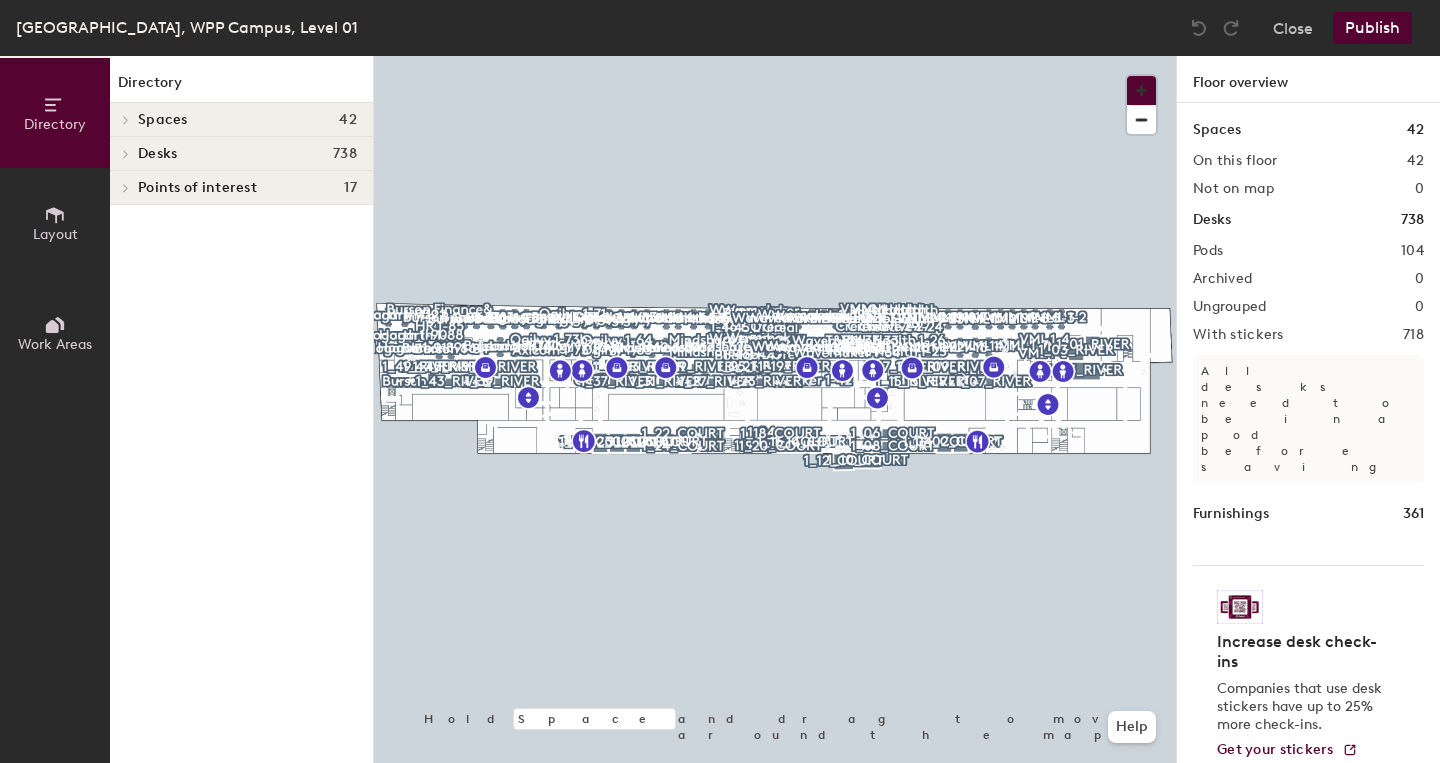click 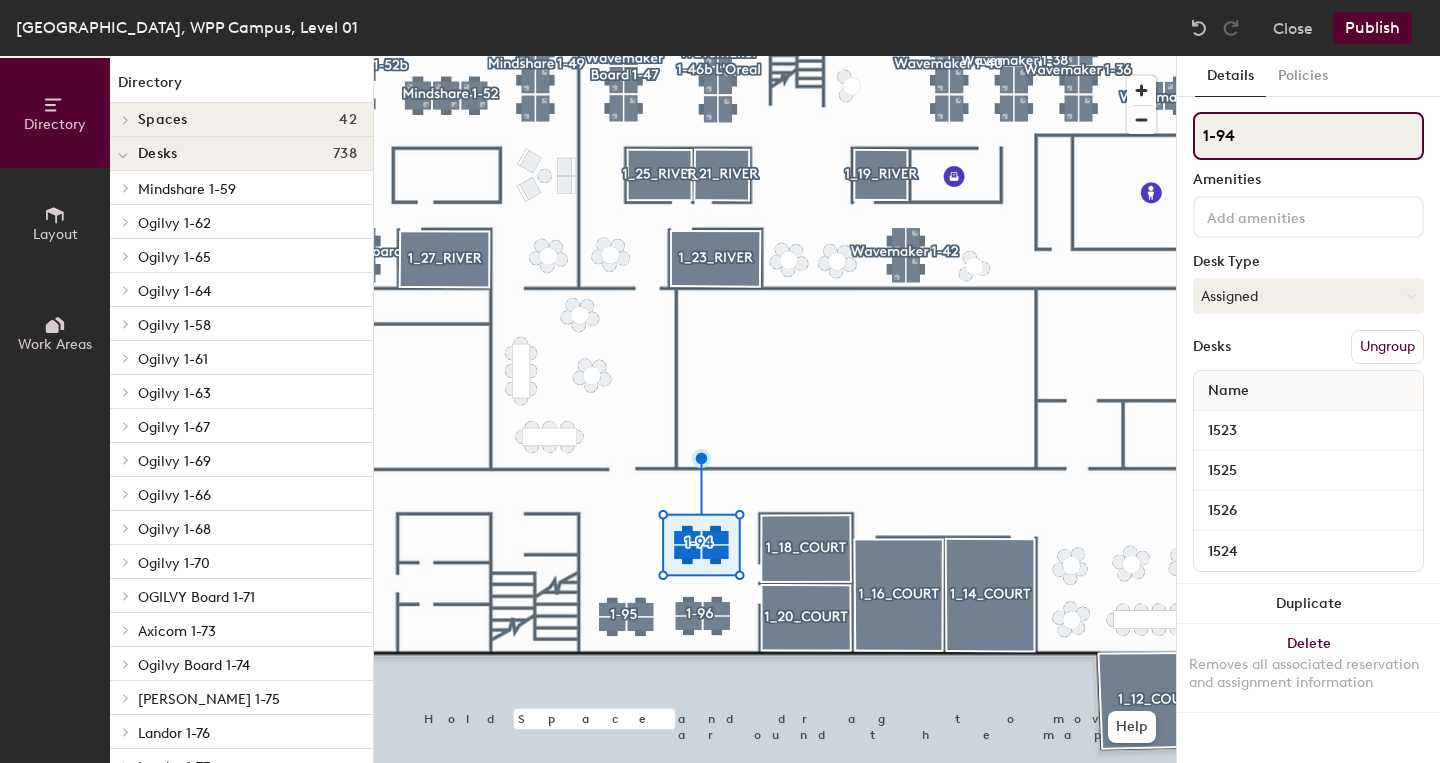 click on "1-94" 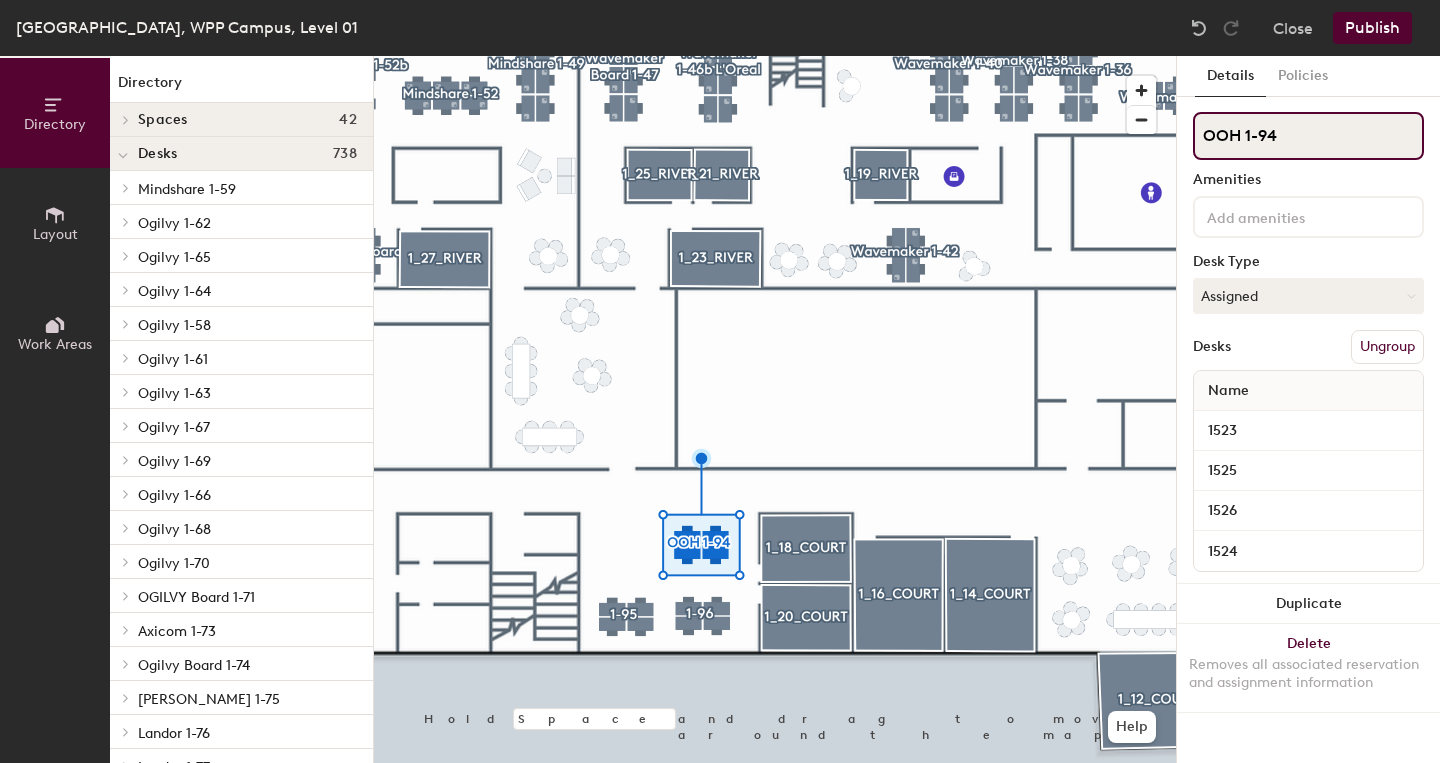 type on "OOH 1-94" 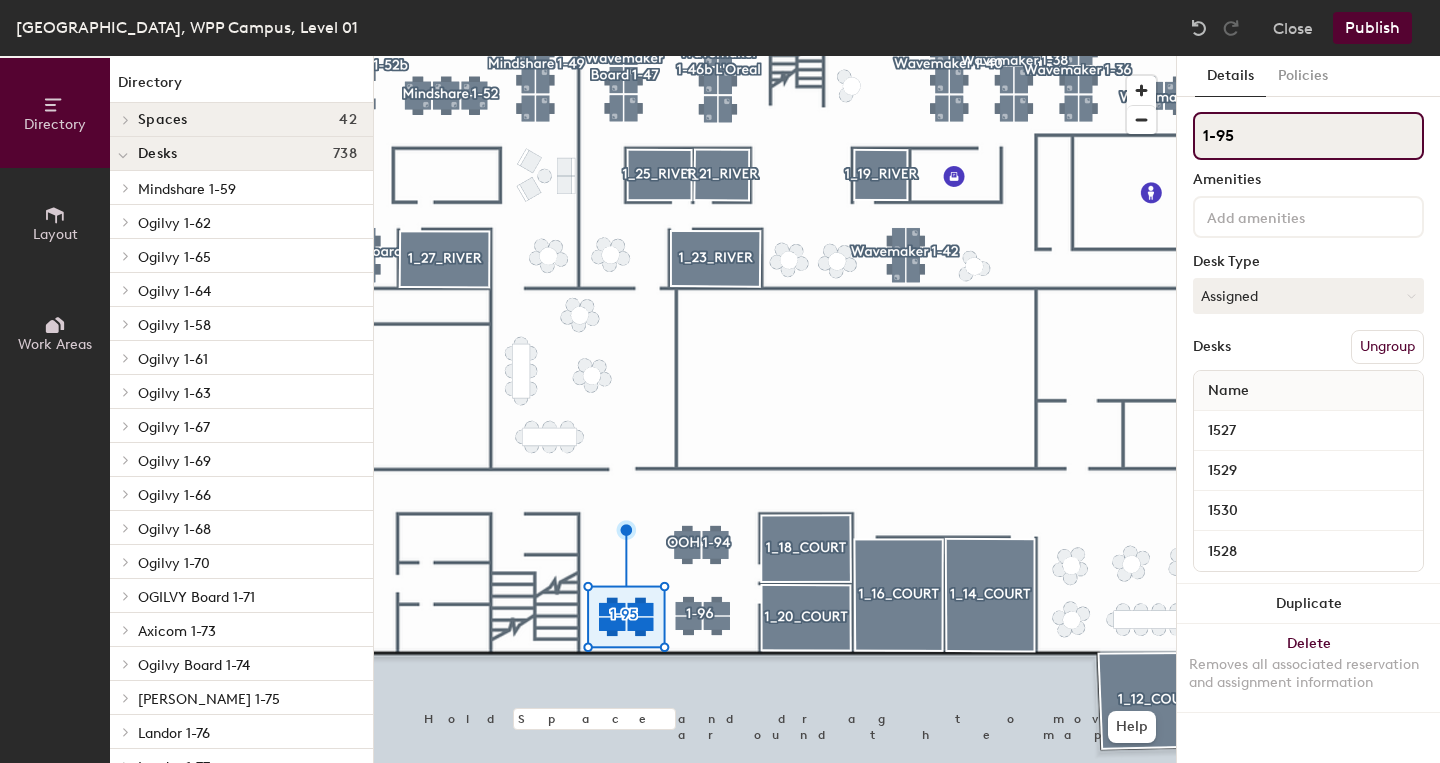 click on "1-95" 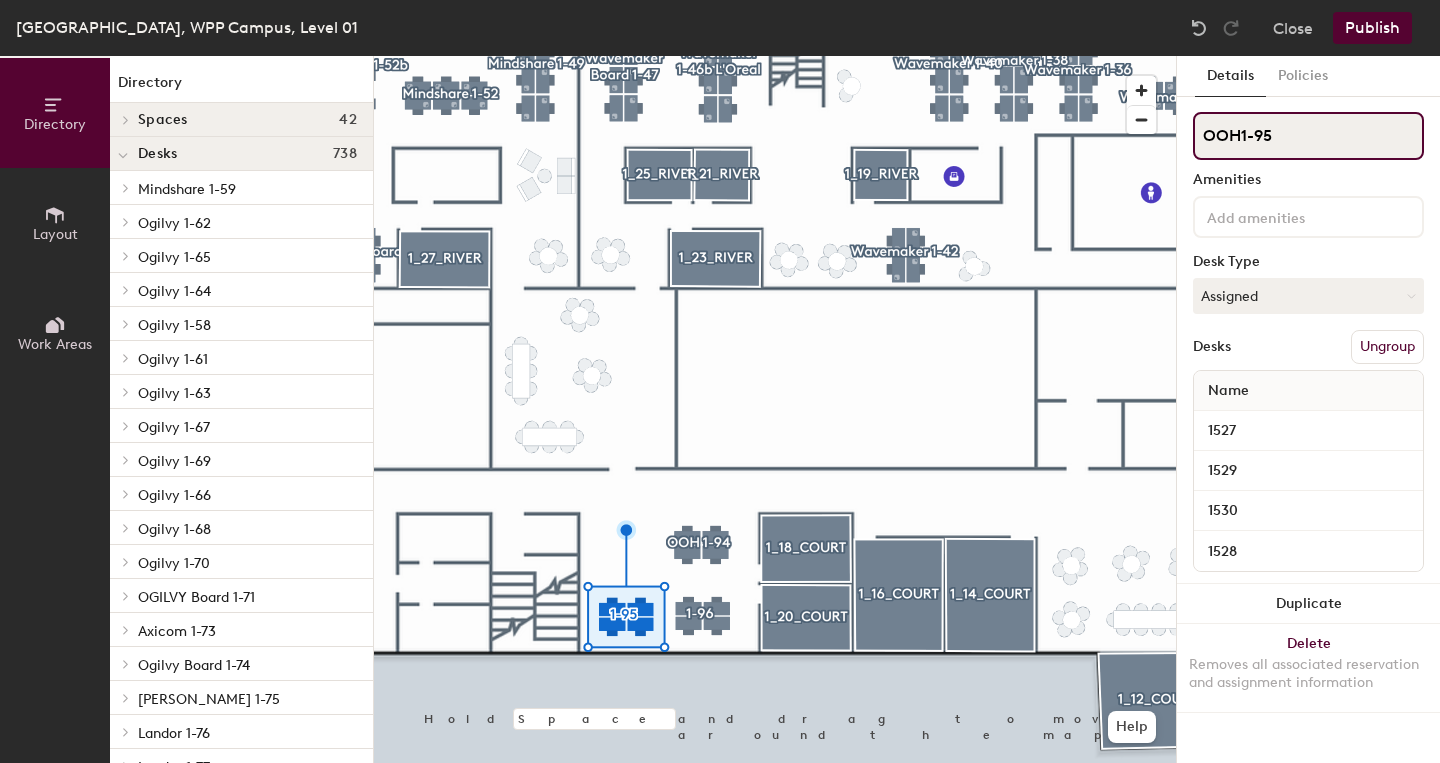 type on "OOH 1-95" 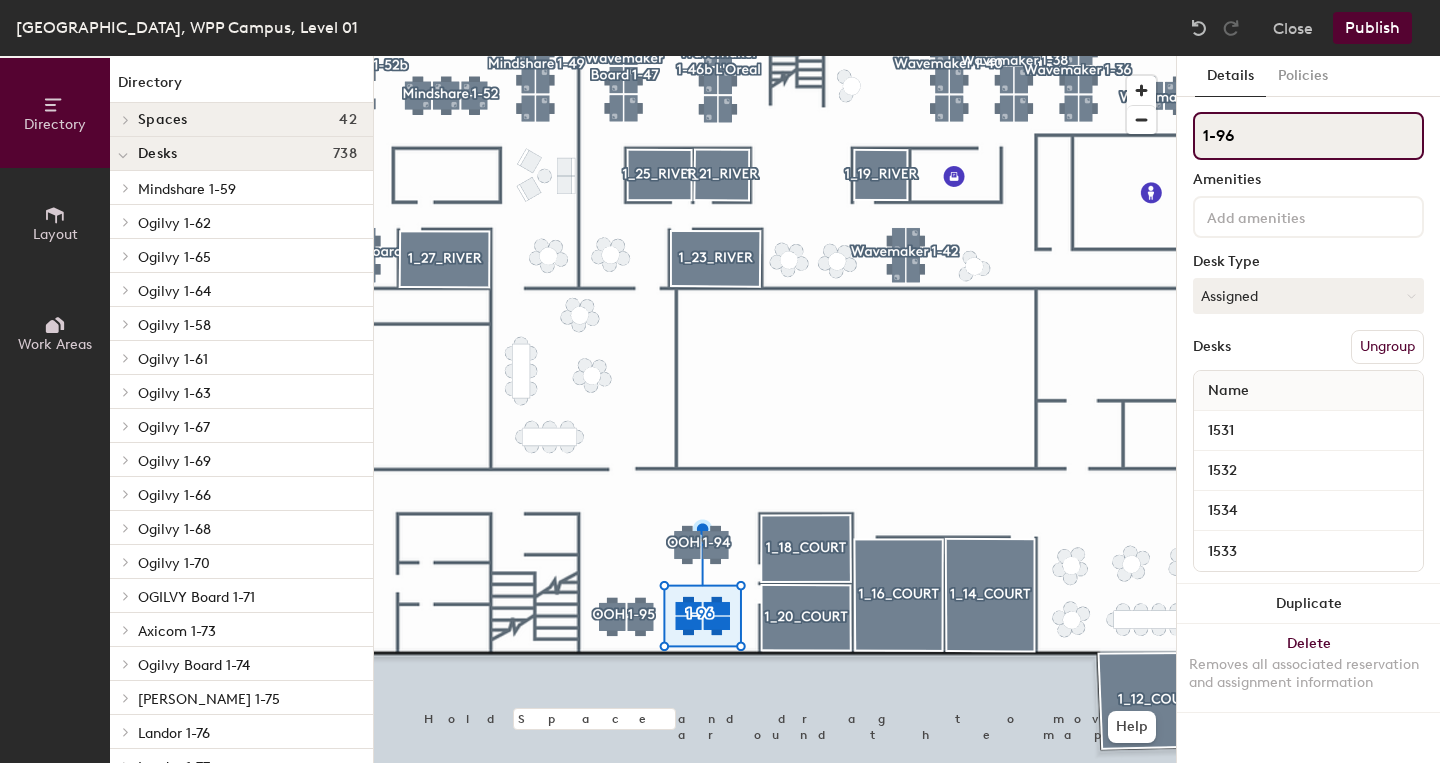 click on "1-96" 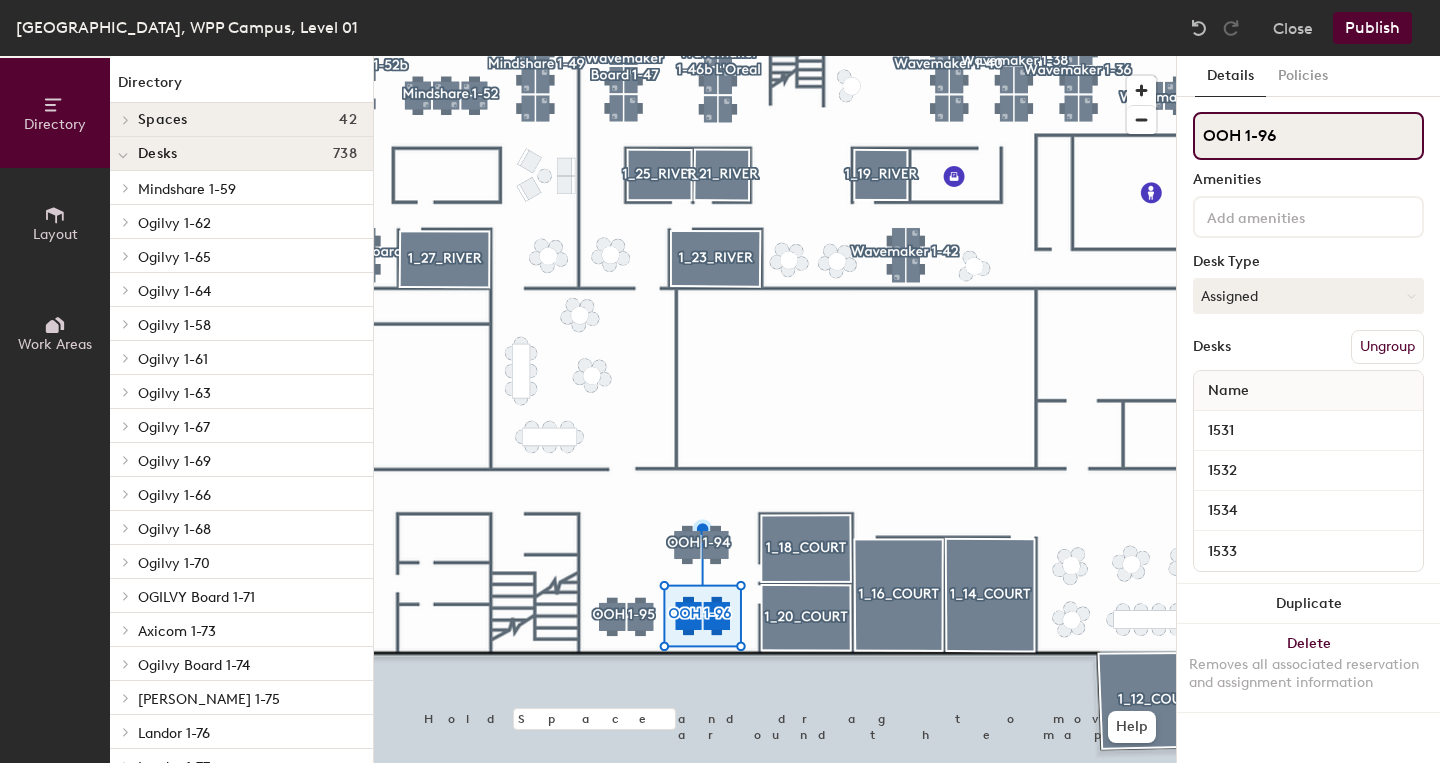 type on "OOH 1-96" 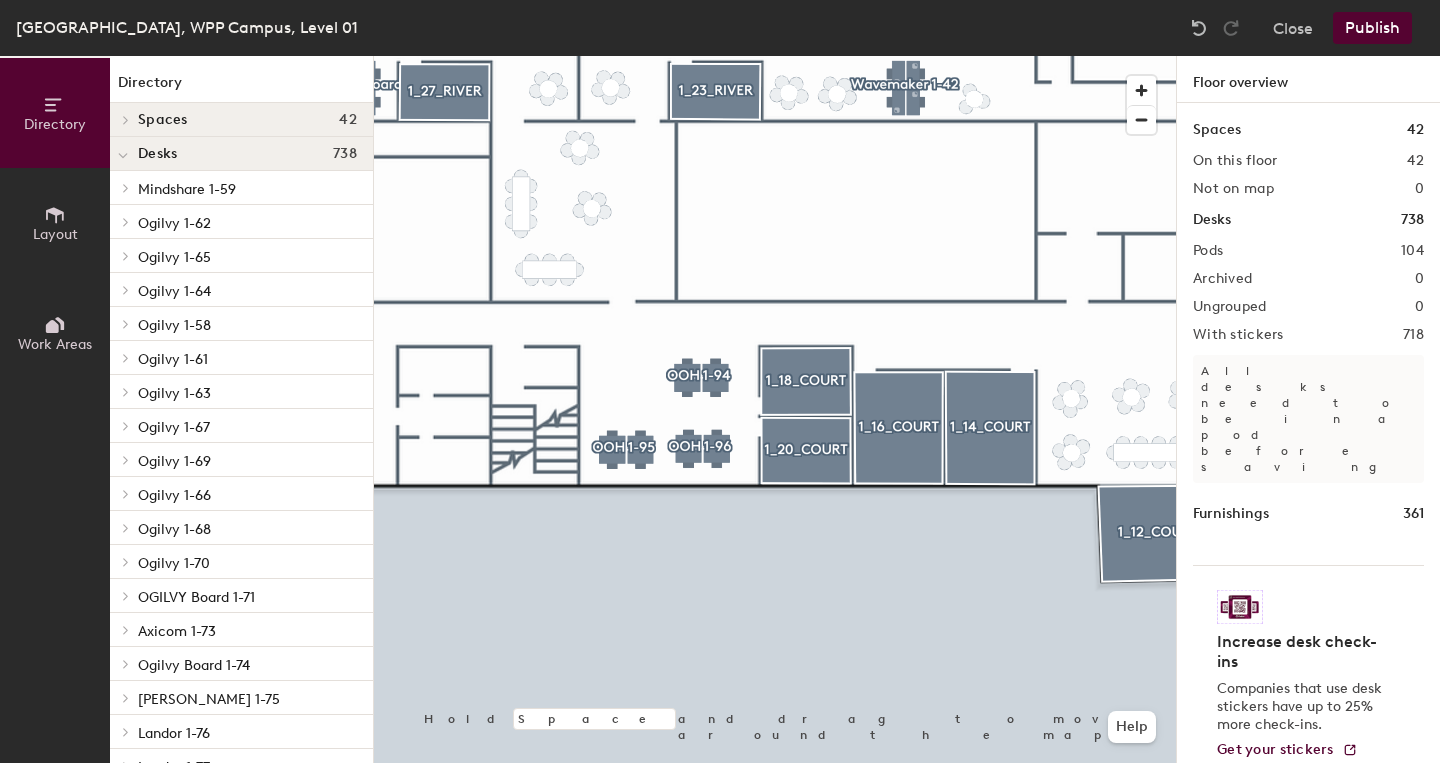 drag, startPoint x: 512, startPoint y: 6, endPoint x: 1370, endPoint y: 35, distance: 858.4899 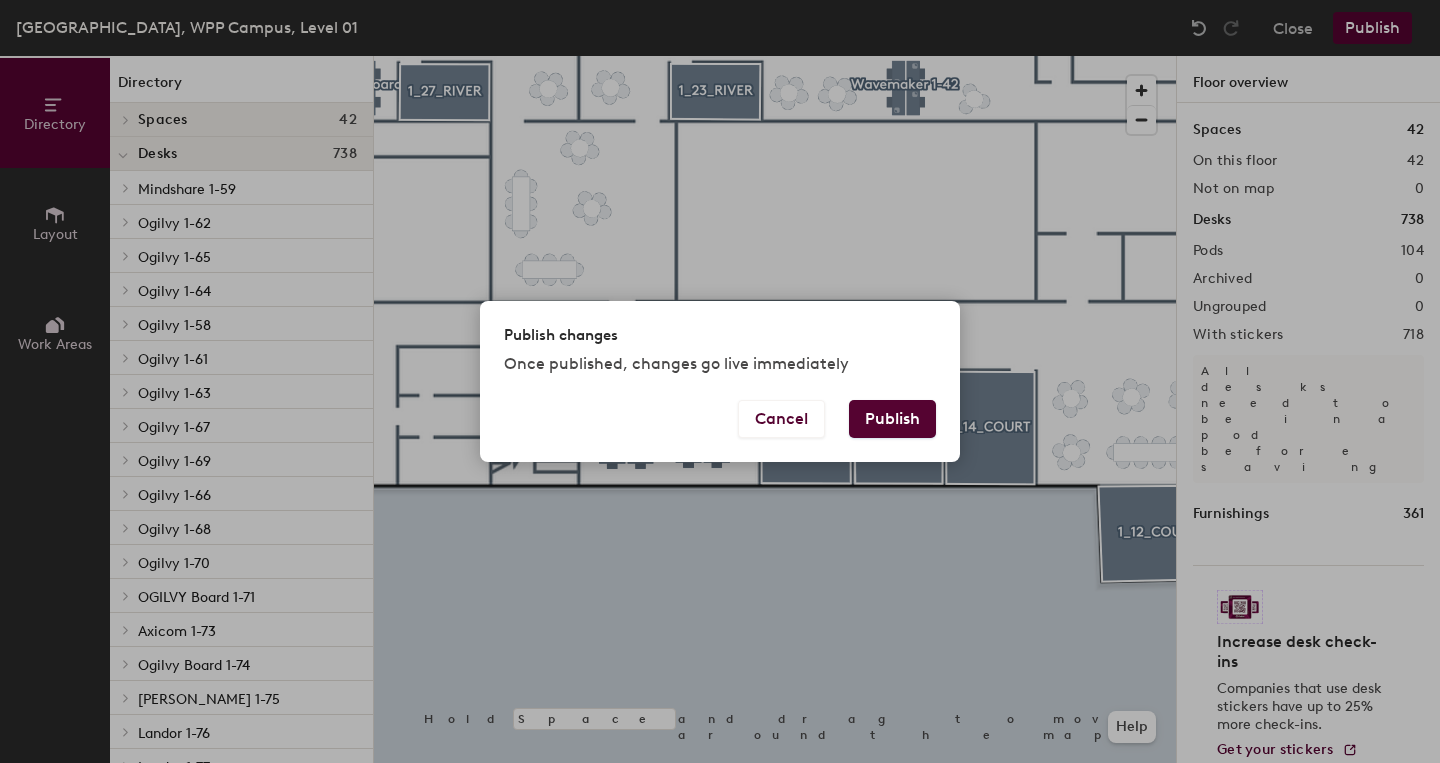 click on "Publish" at bounding box center (892, 419) 